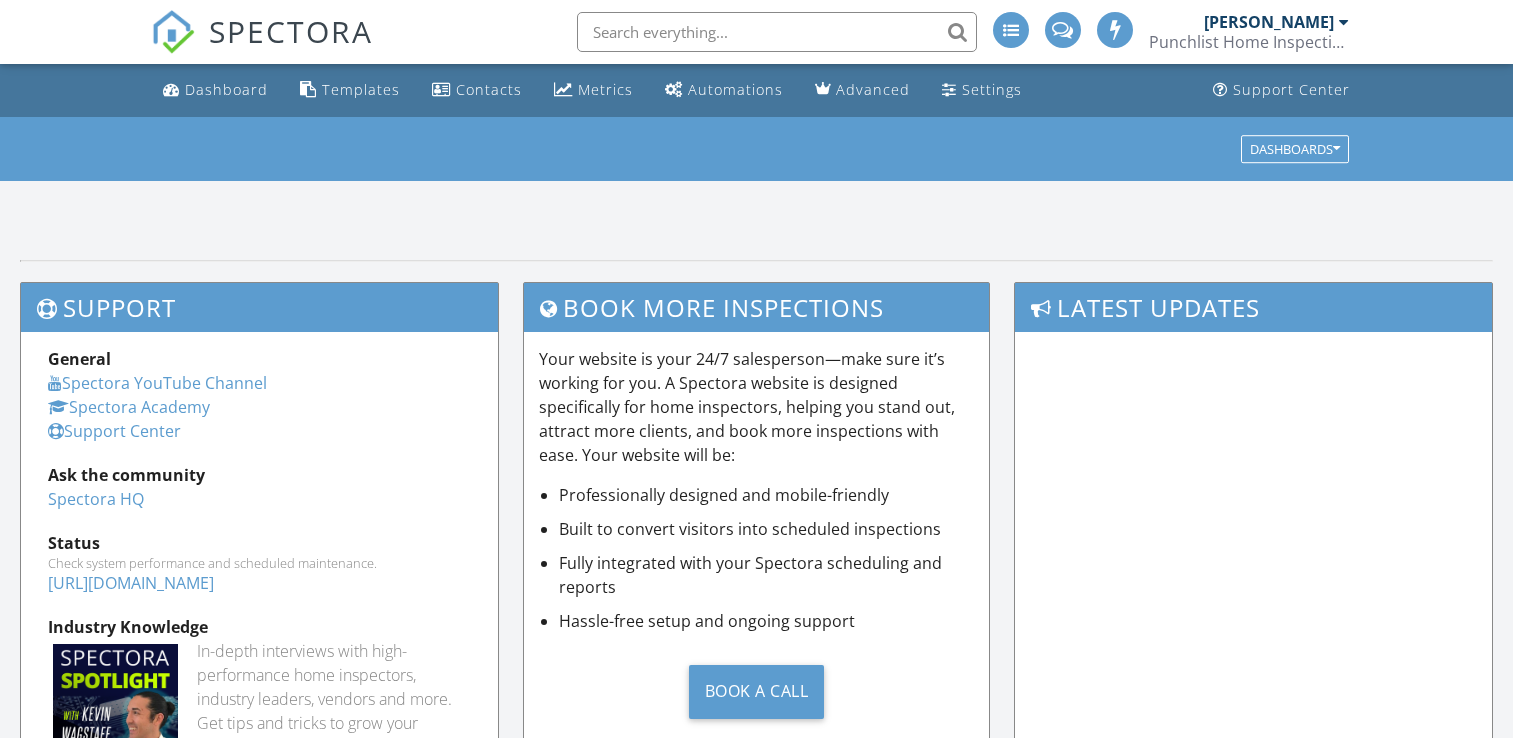 scroll, scrollTop: 0, scrollLeft: 0, axis: both 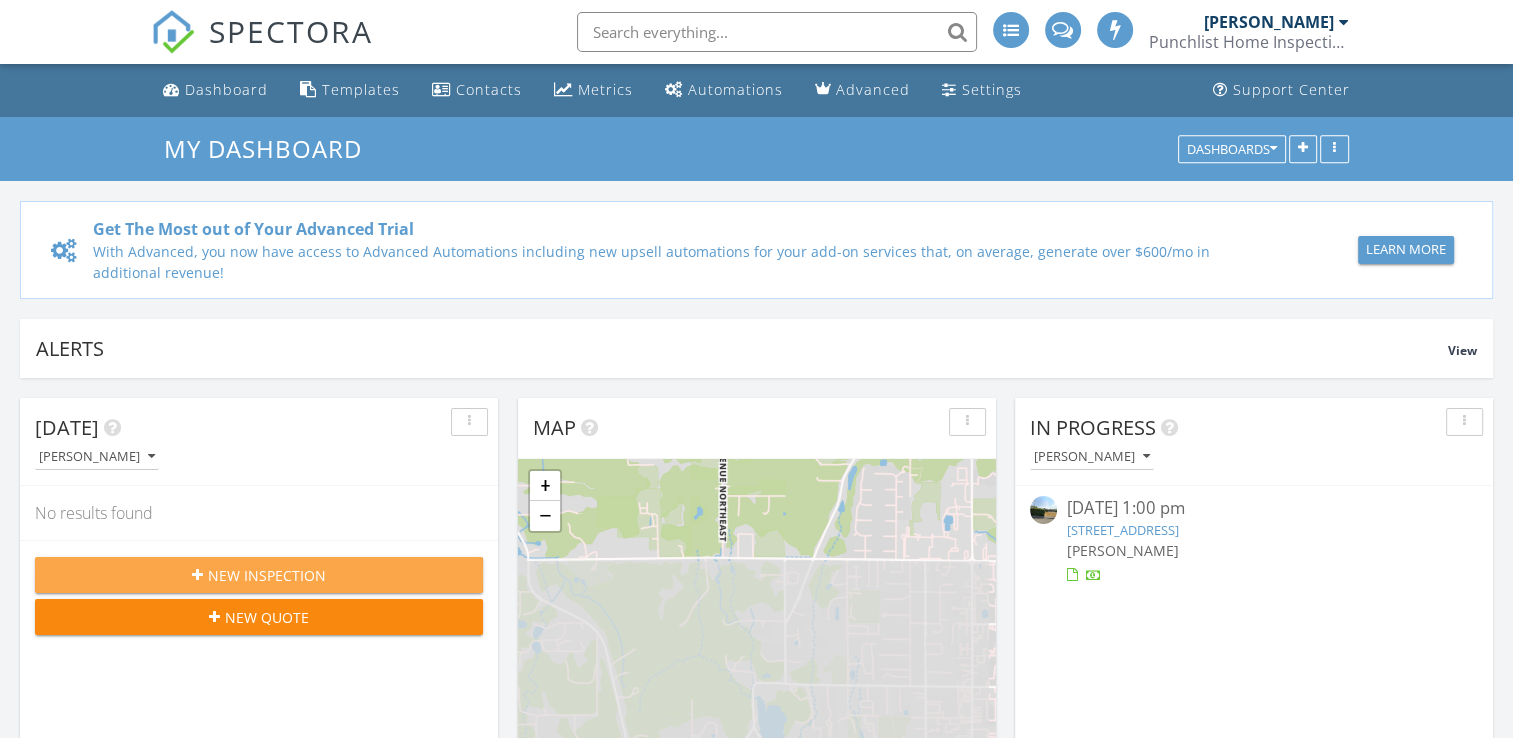 click on "New Inspection" at bounding box center (259, 575) 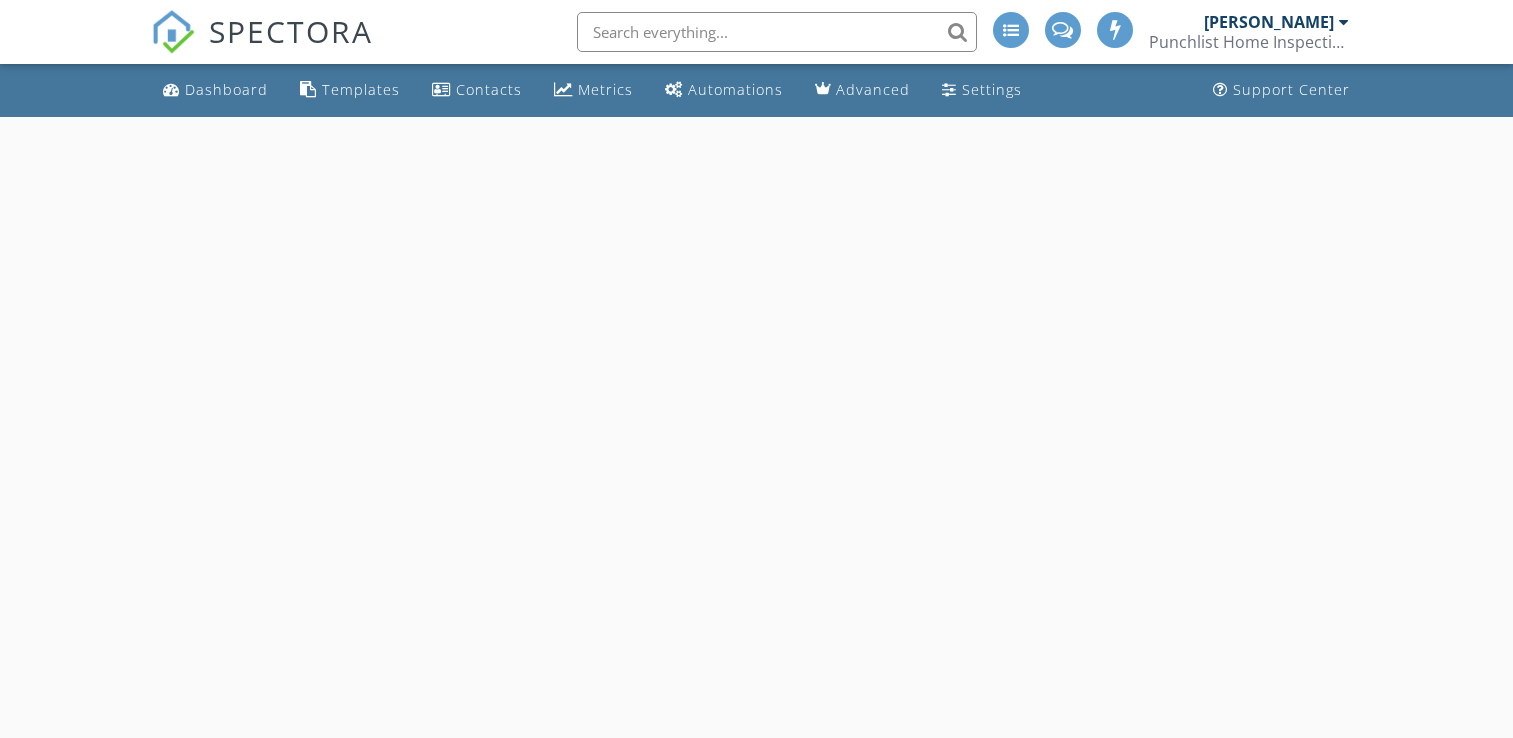 scroll, scrollTop: 0, scrollLeft: 0, axis: both 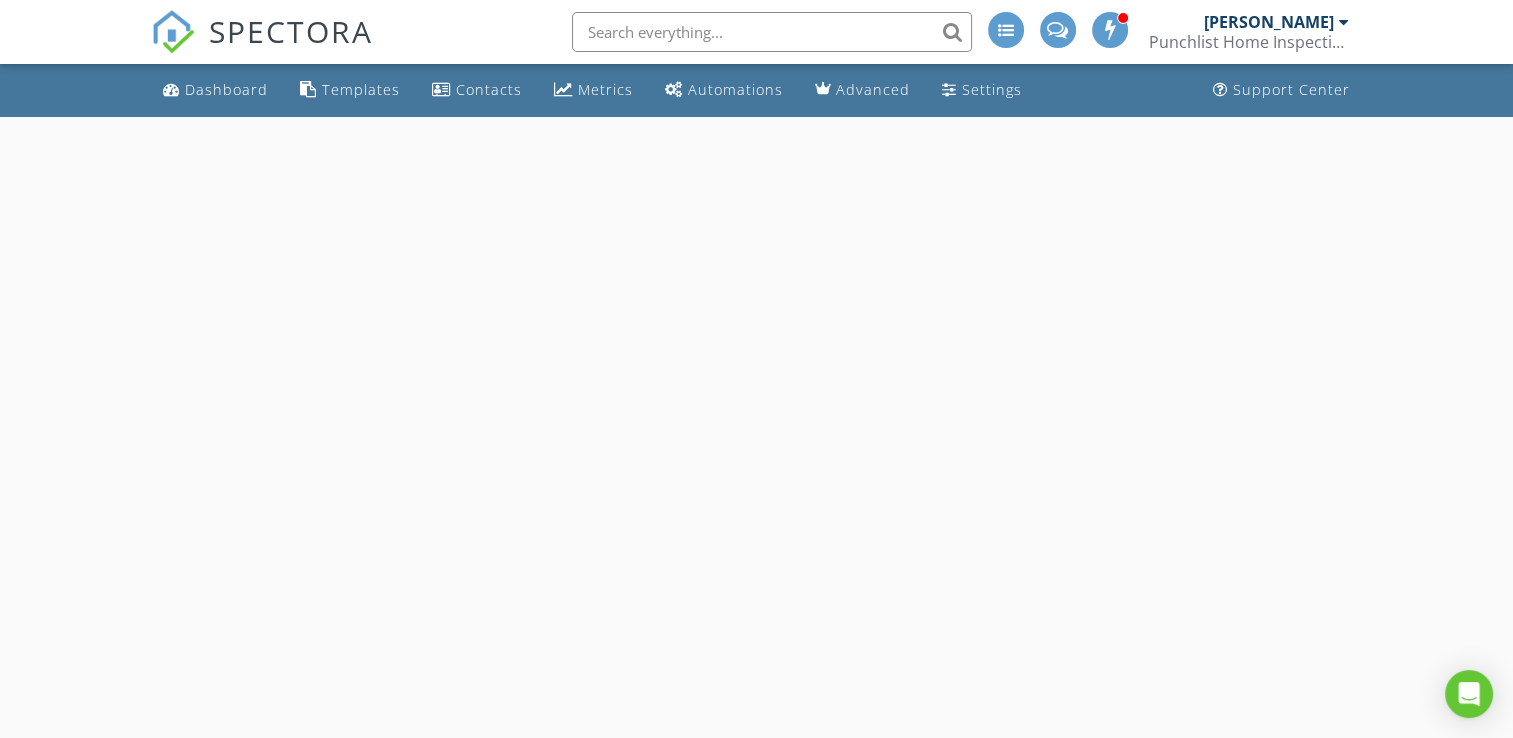 select on "6" 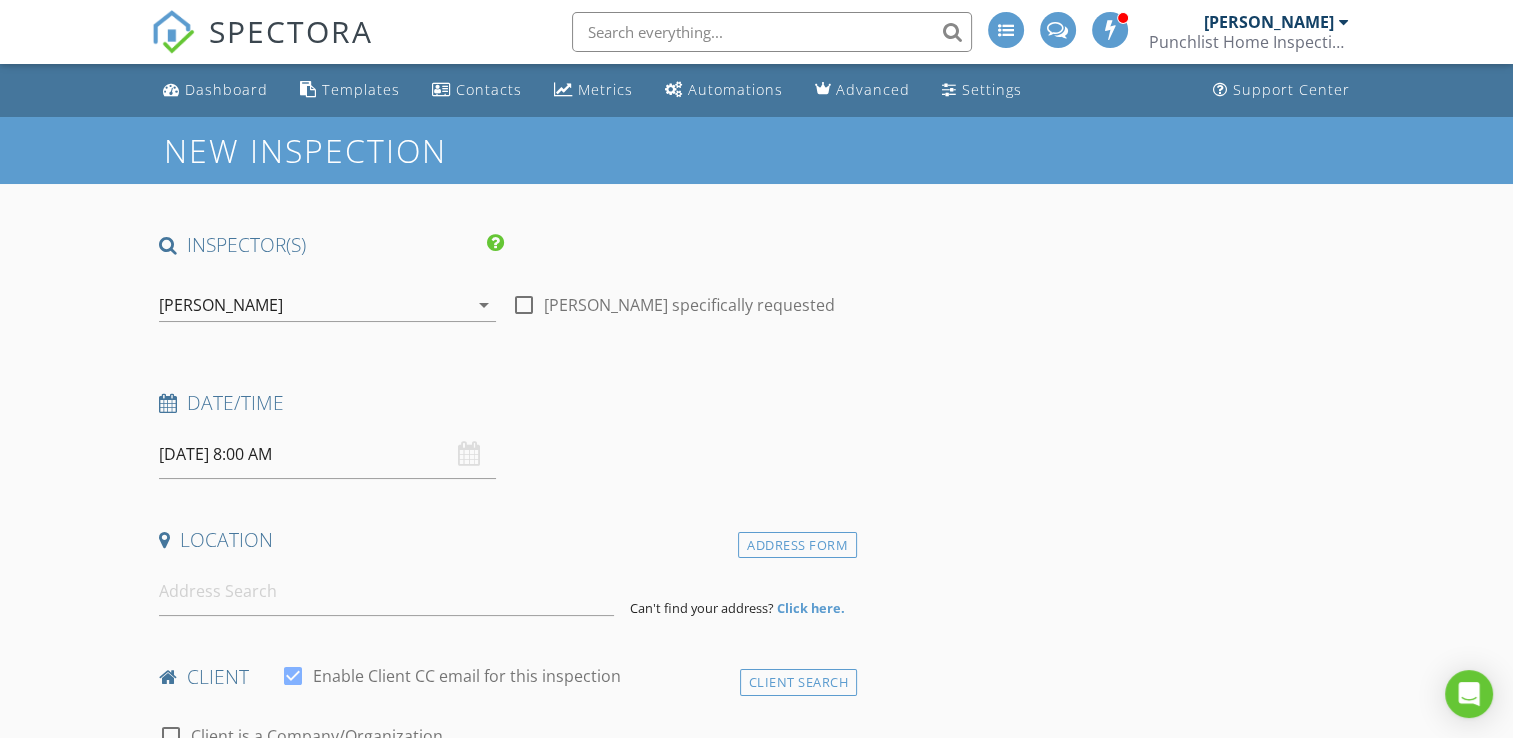click on "07/11/2025 8:00 AM" at bounding box center (327, 454) 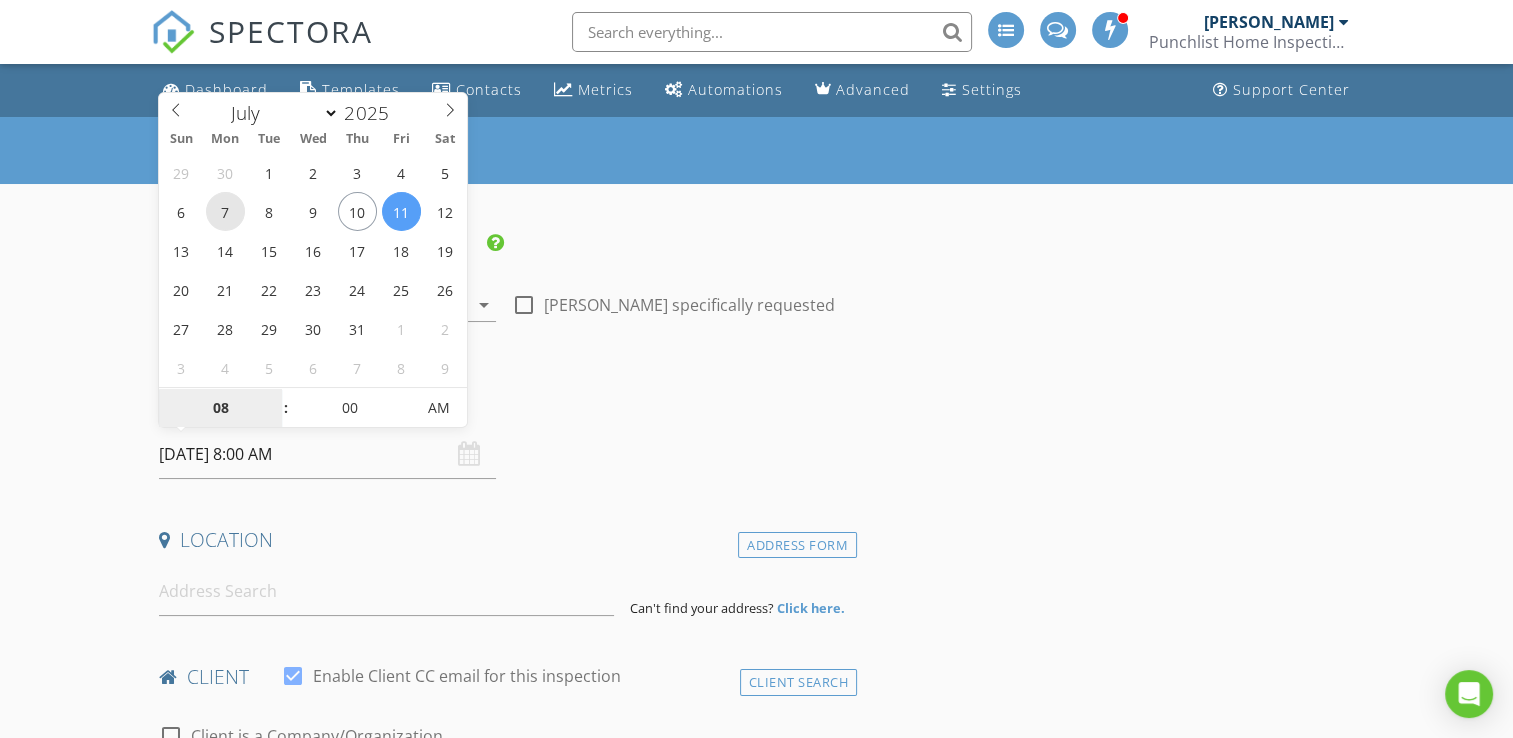 type on "07/07/2025 8:00 AM" 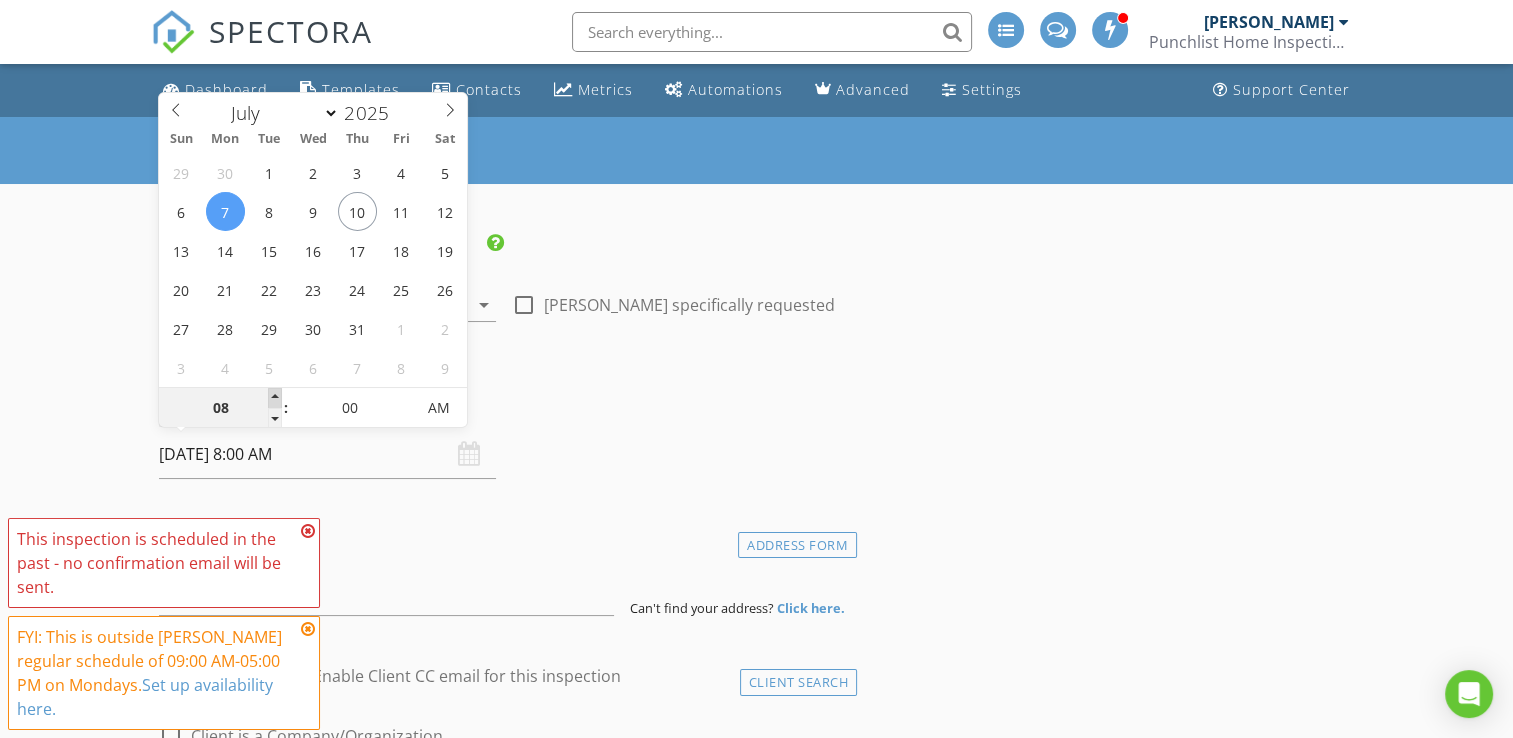 type on "09" 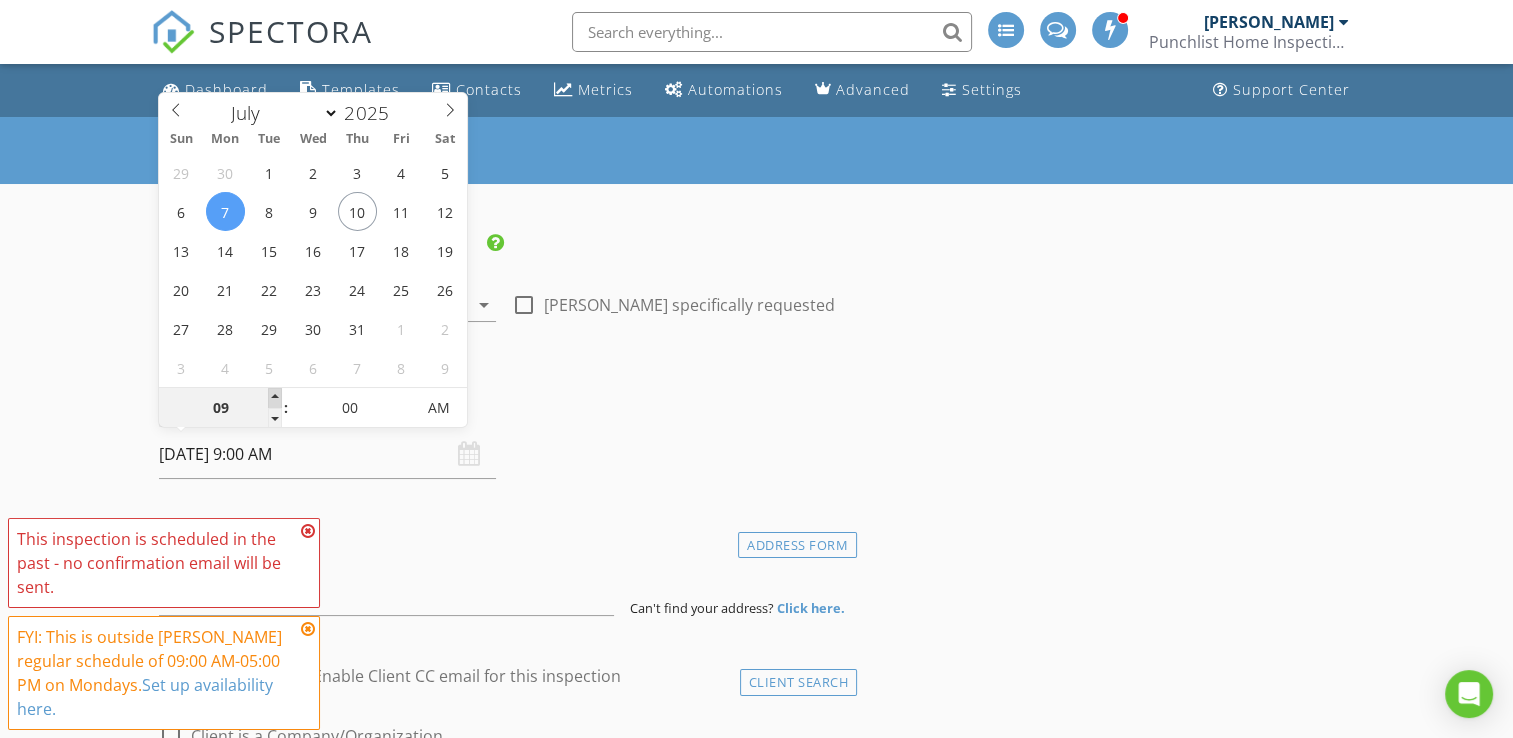 click at bounding box center (275, 398) 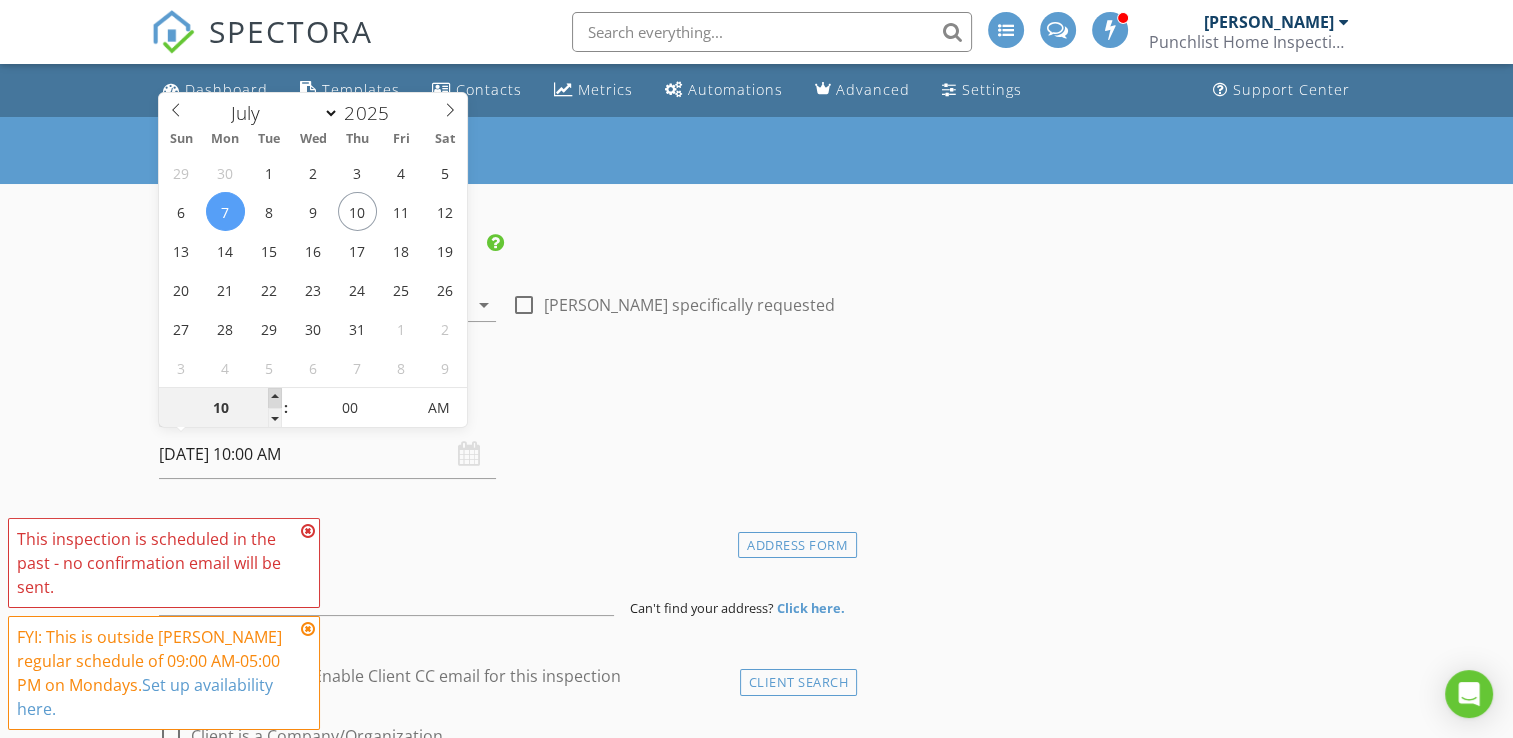 click at bounding box center [275, 398] 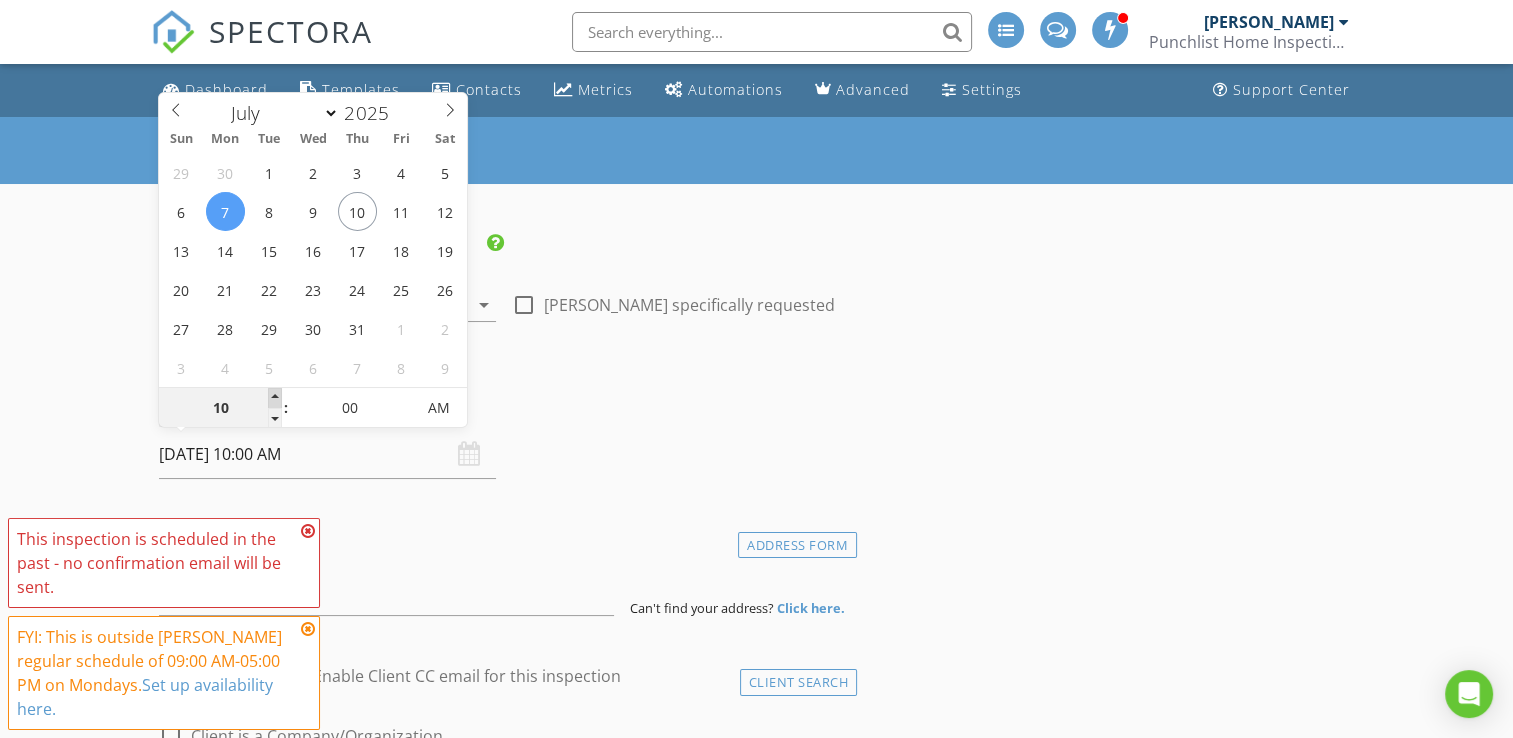 type on "11" 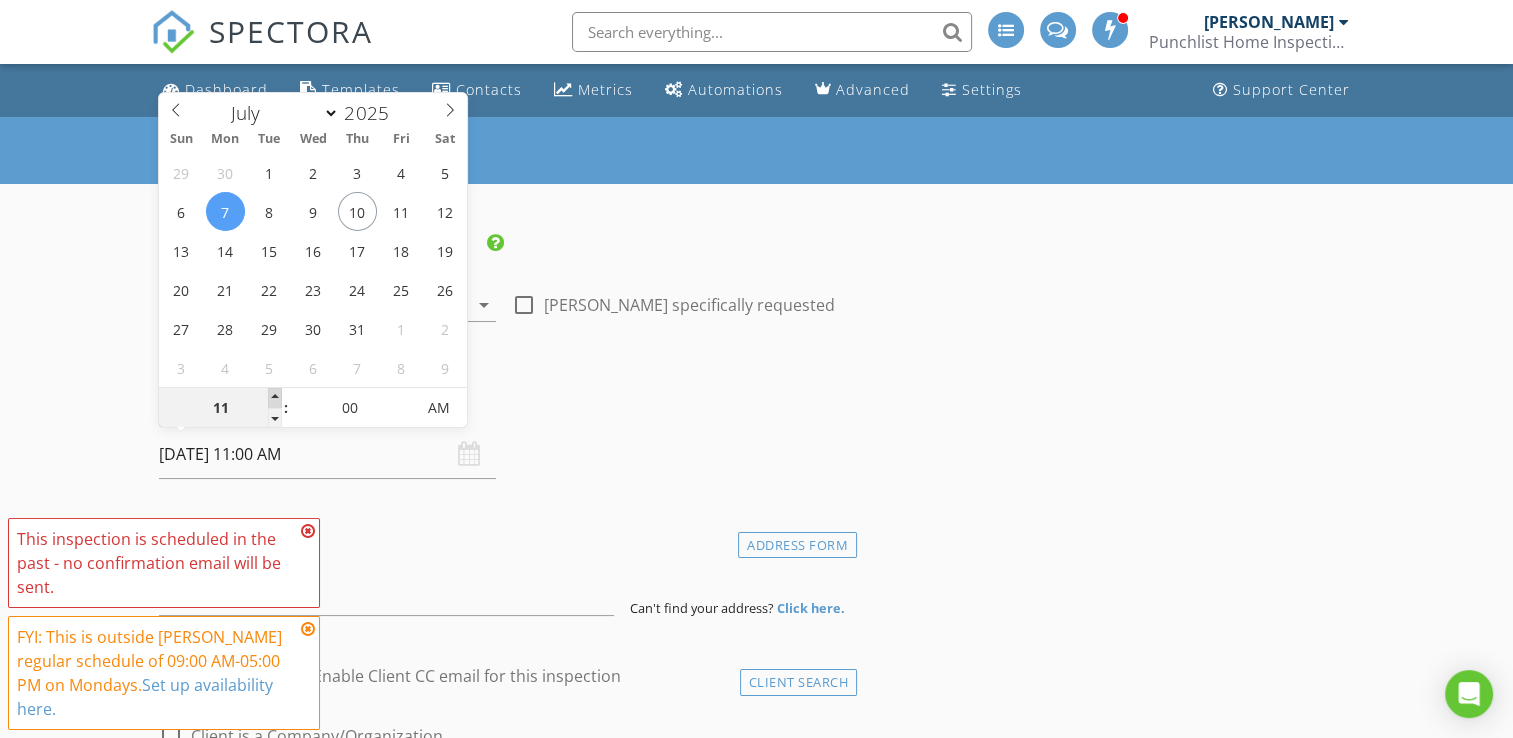 click at bounding box center [275, 398] 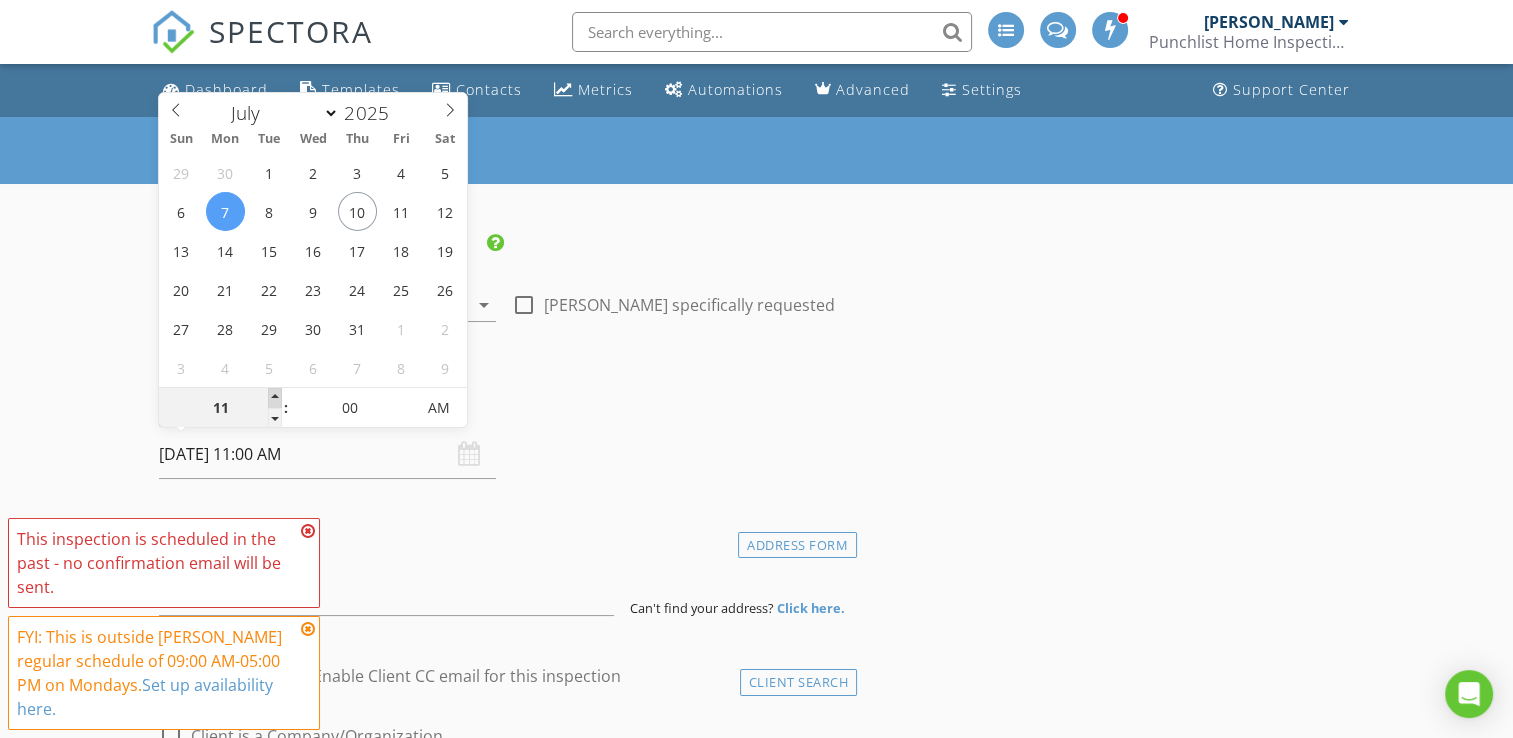 type on "12" 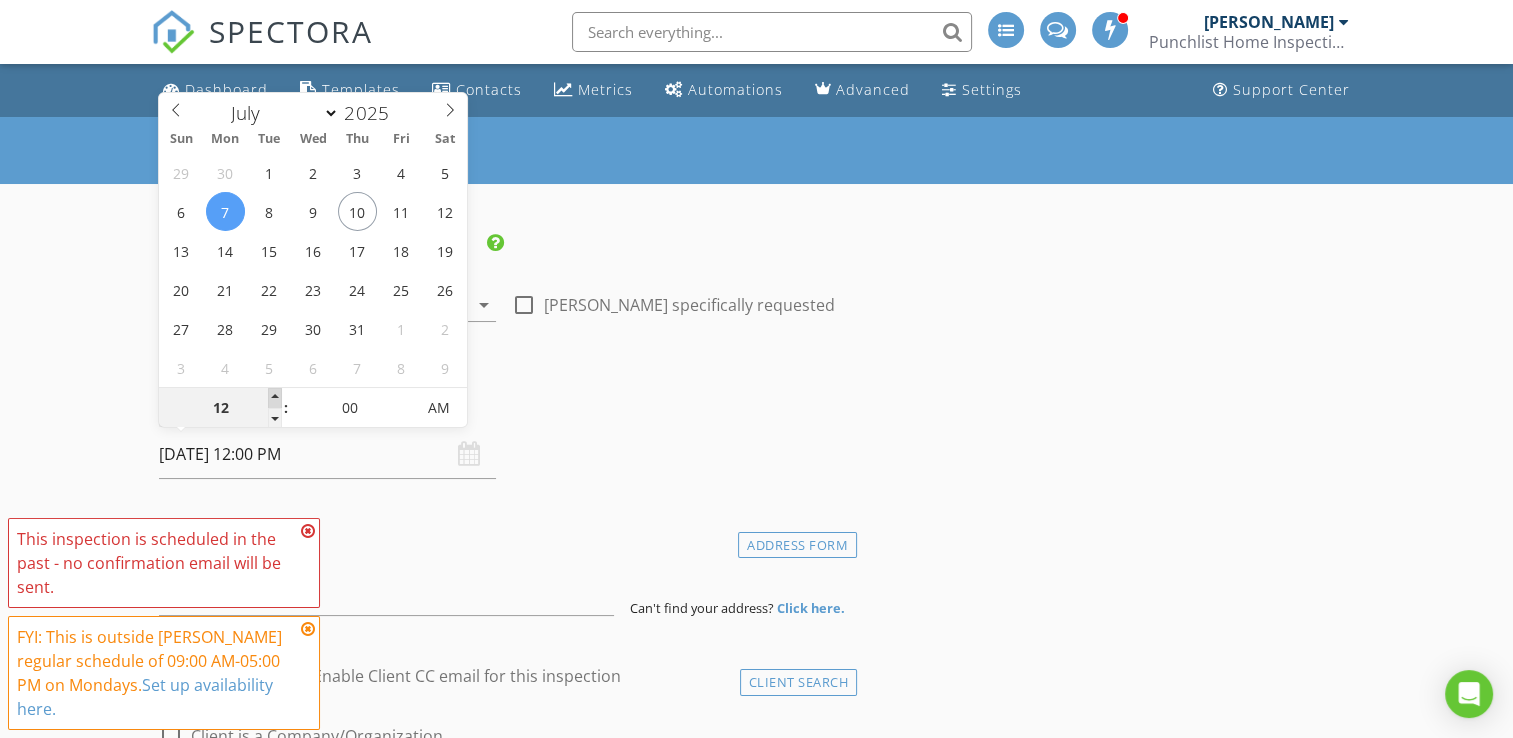 click at bounding box center [275, 398] 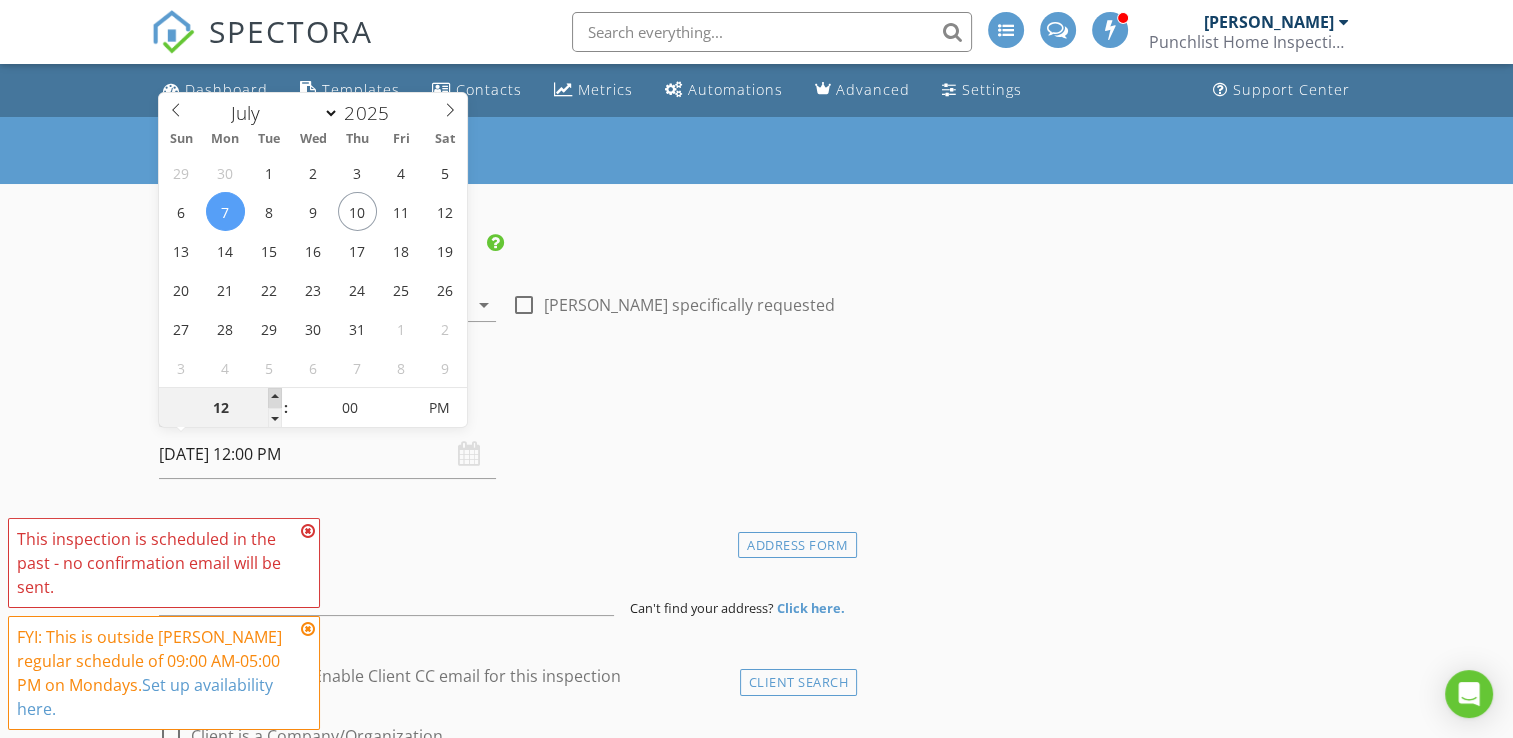 type on "01" 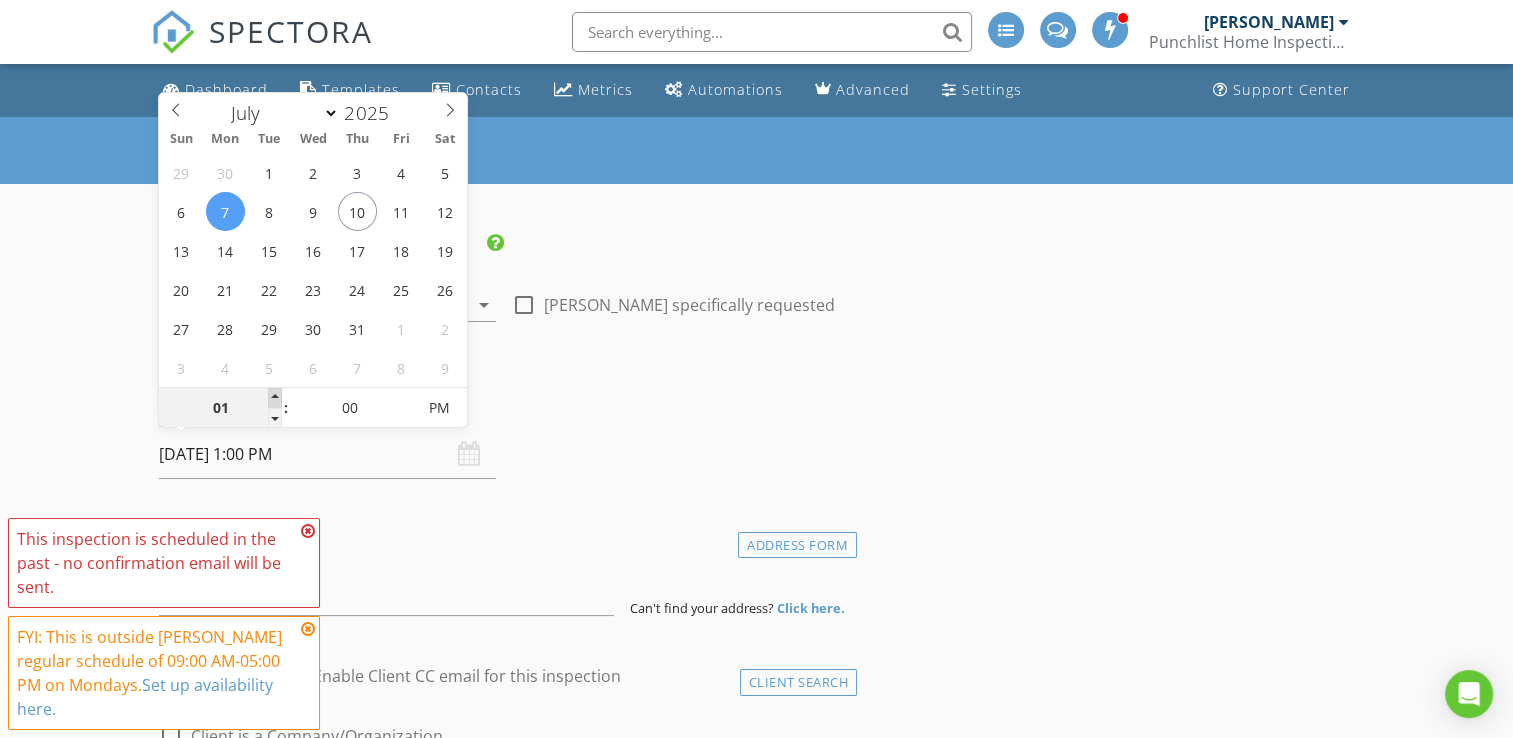 click at bounding box center (275, 398) 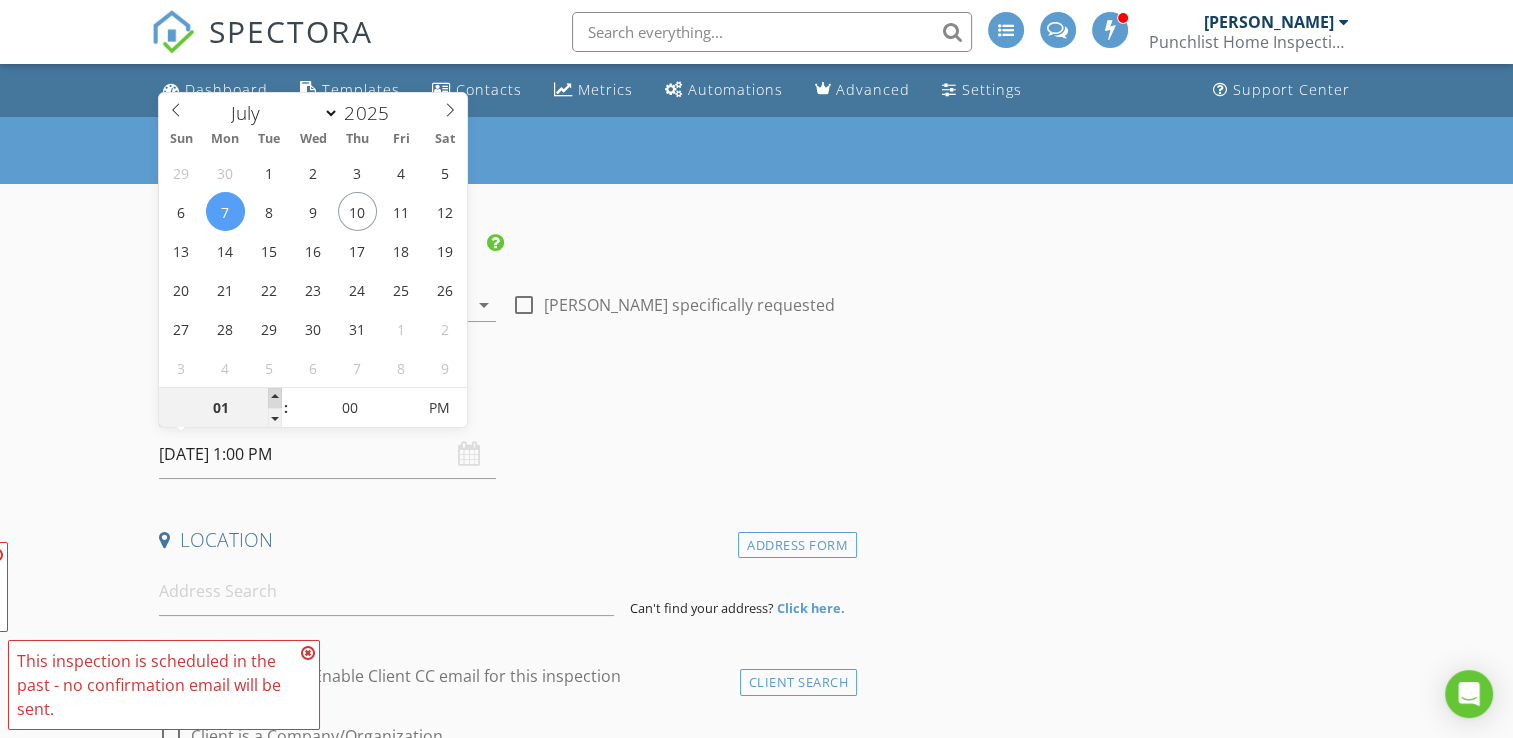 type on "02" 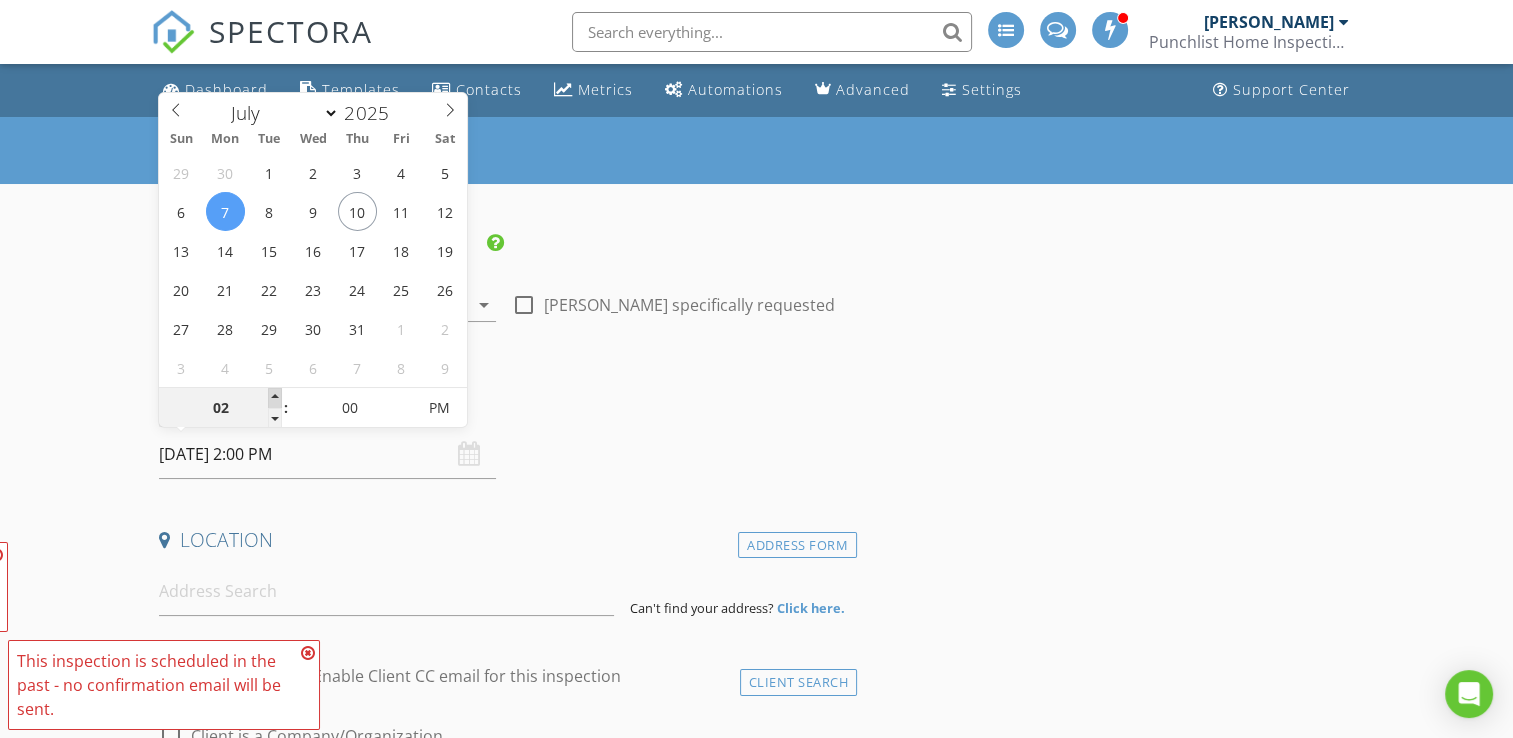 click at bounding box center (275, 398) 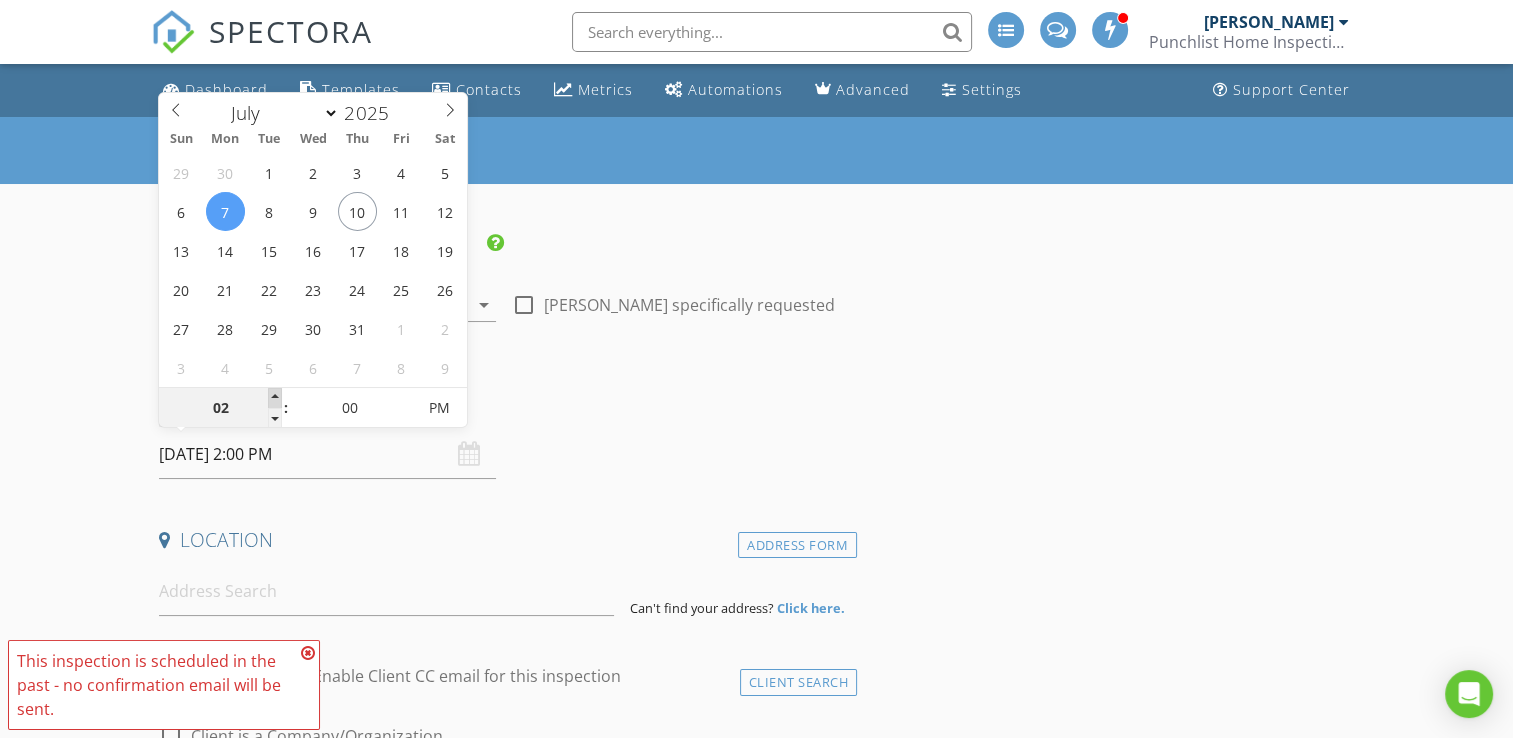 type on "03" 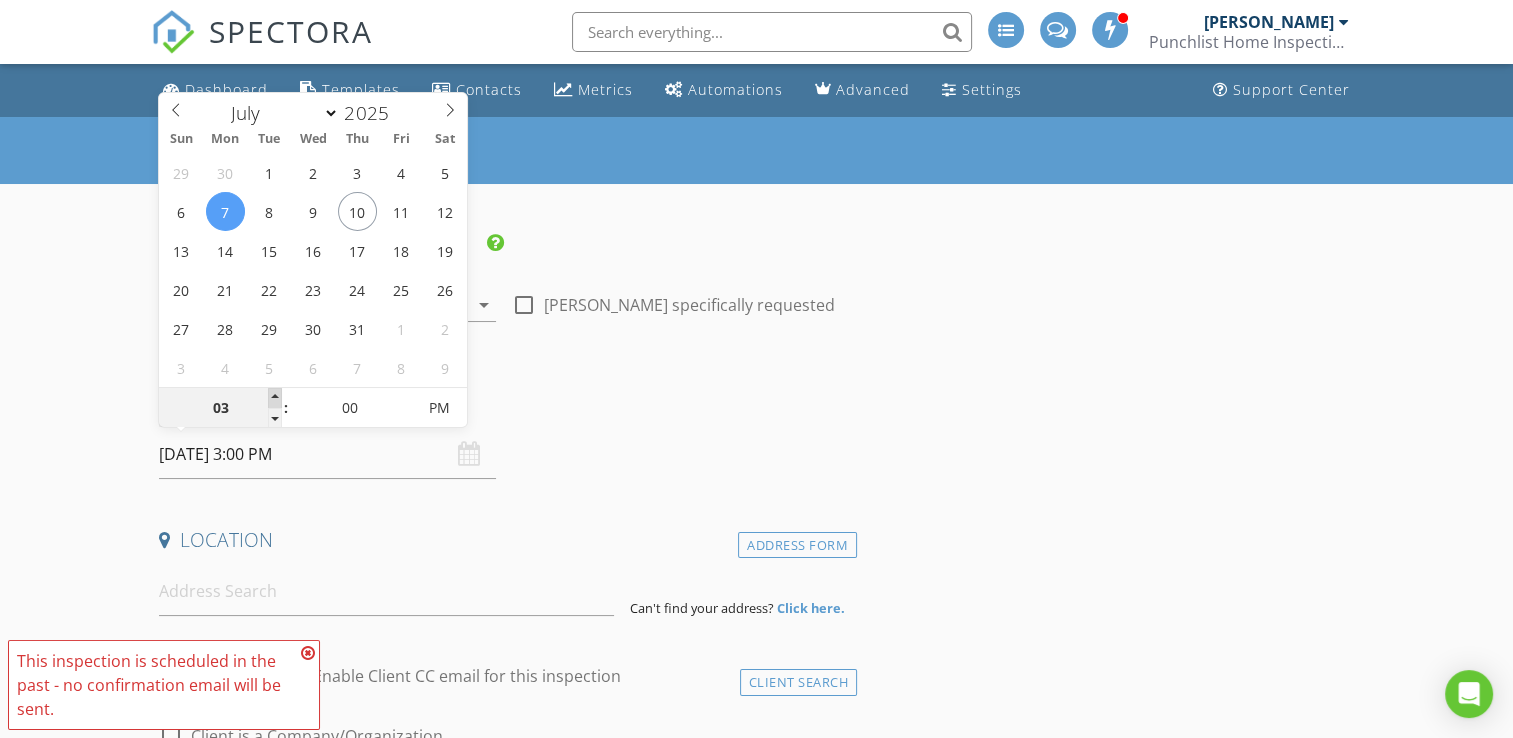 click at bounding box center (275, 398) 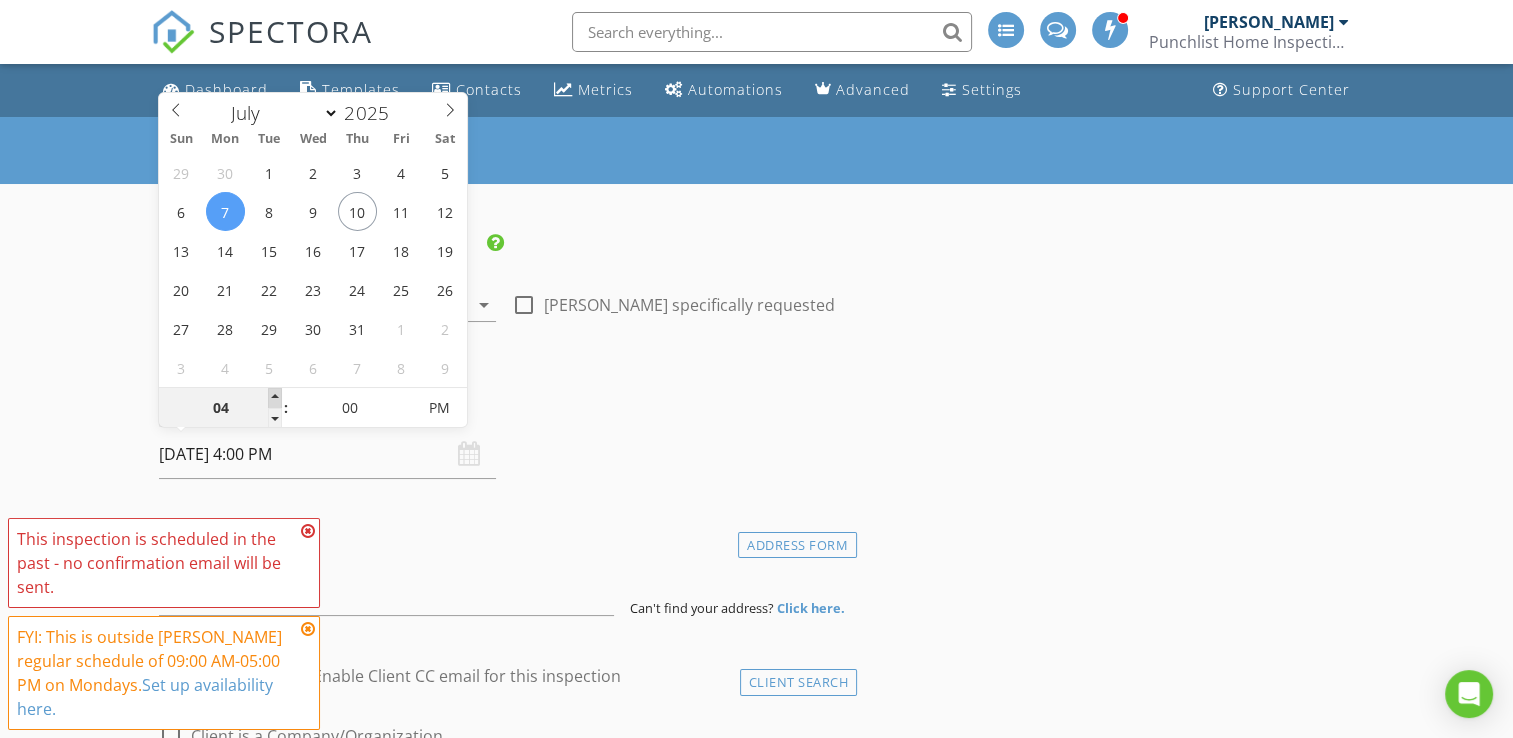 click at bounding box center [275, 398] 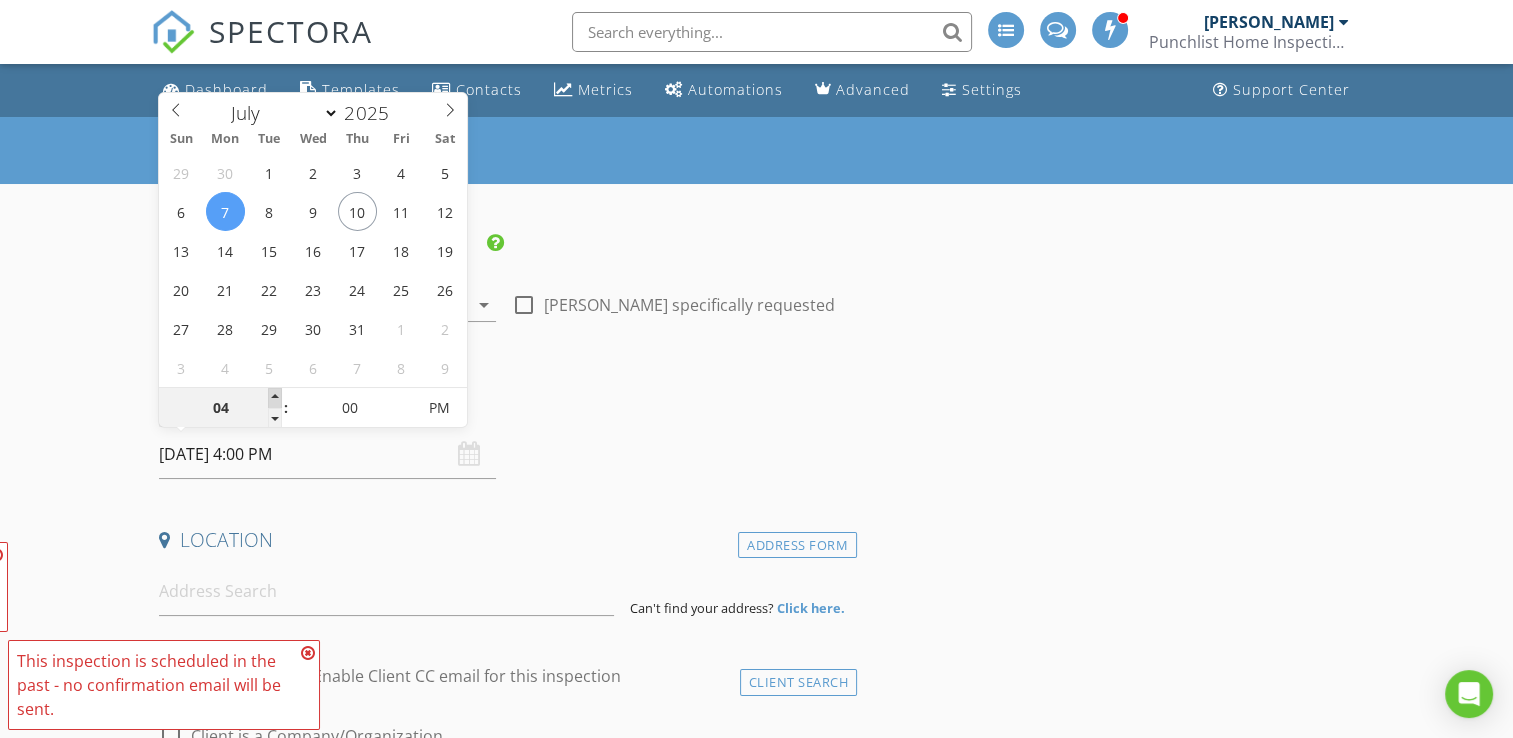 type on "05" 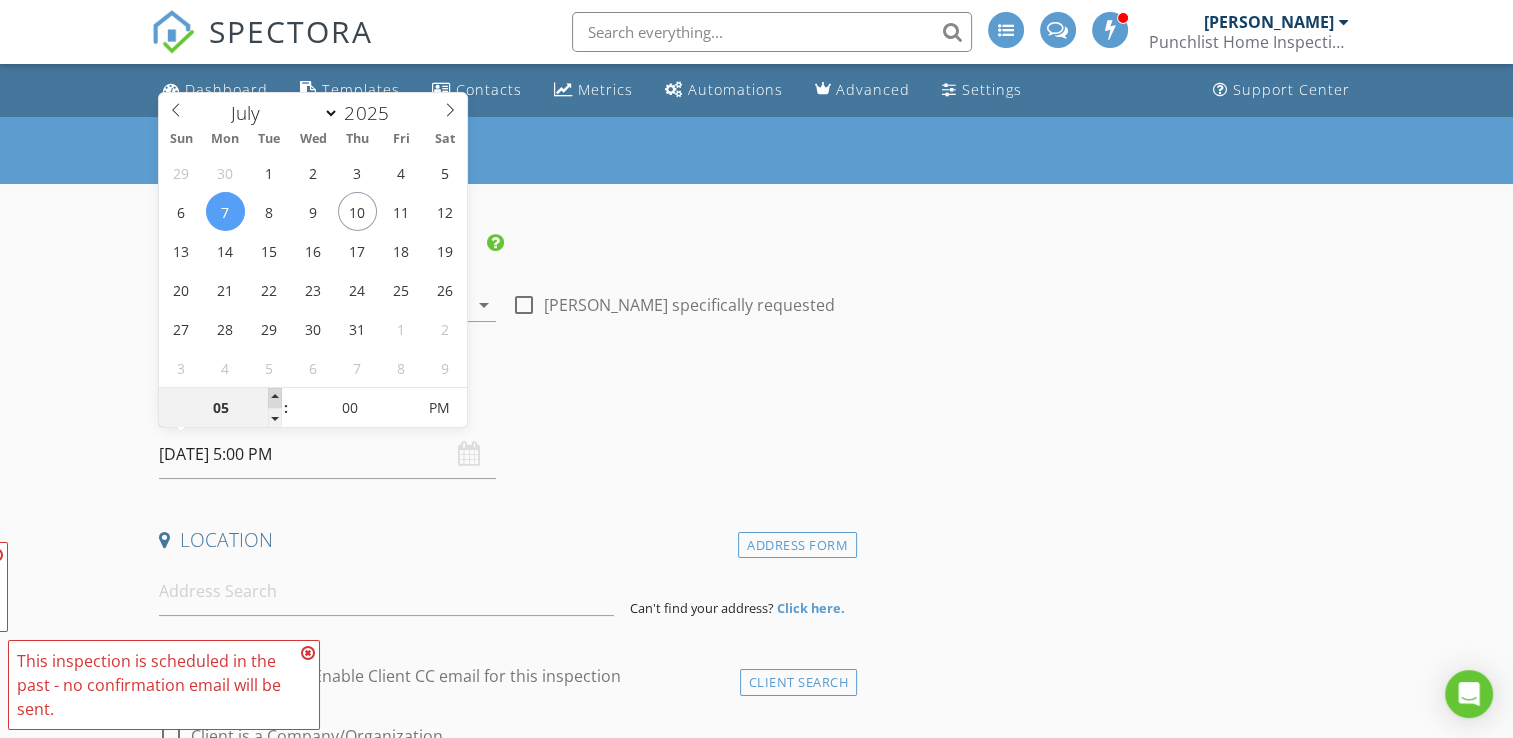 click at bounding box center [275, 398] 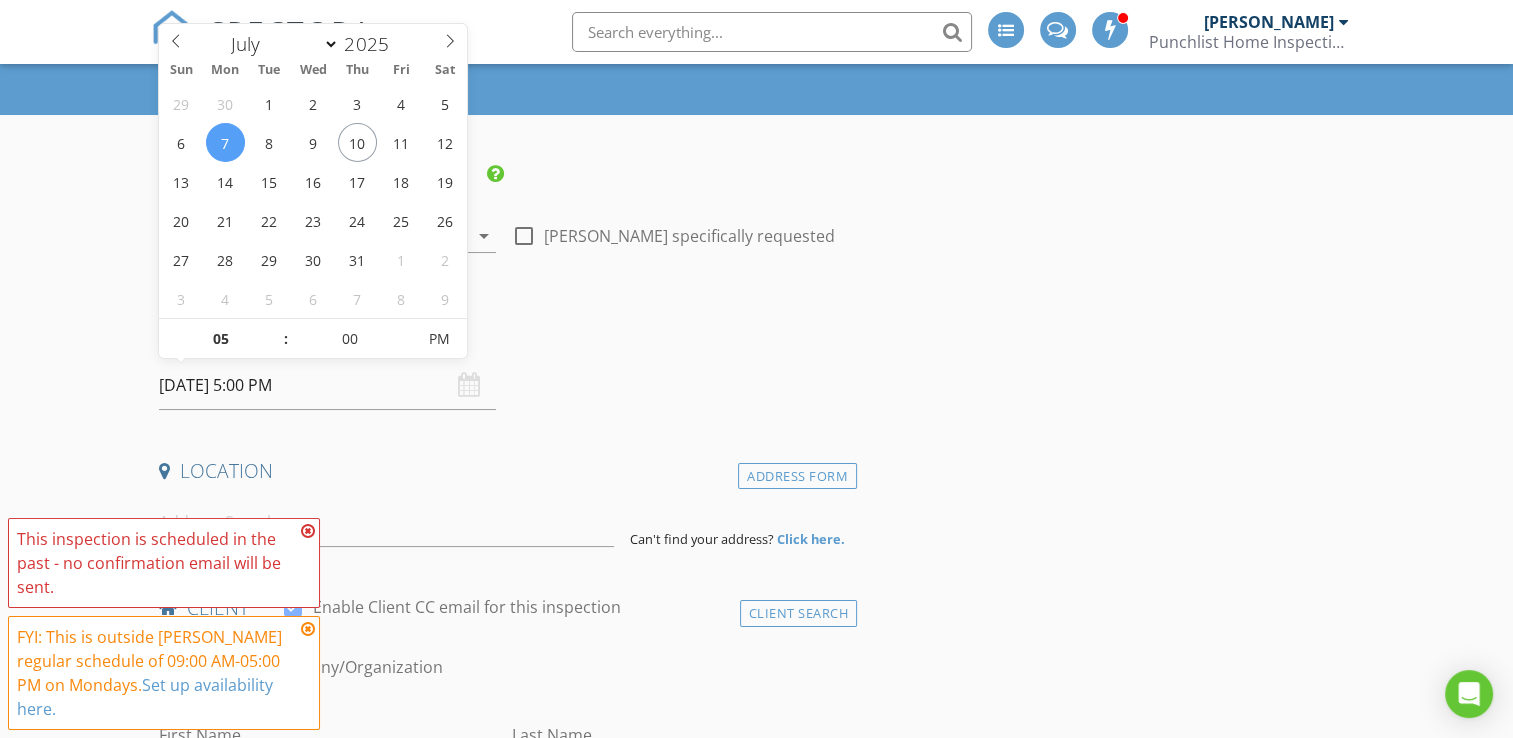 scroll, scrollTop: 100, scrollLeft: 0, axis: vertical 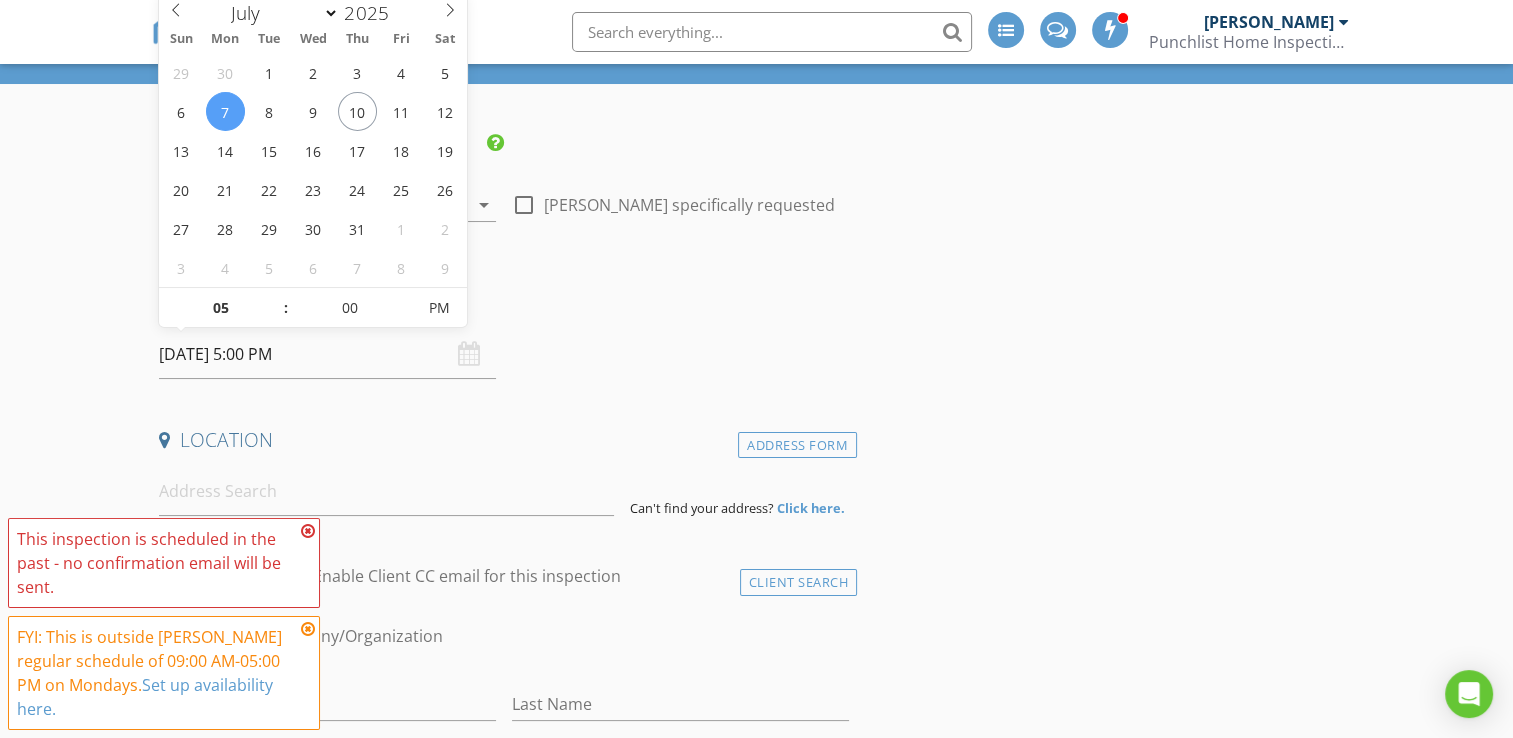 click at bounding box center [308, 629] 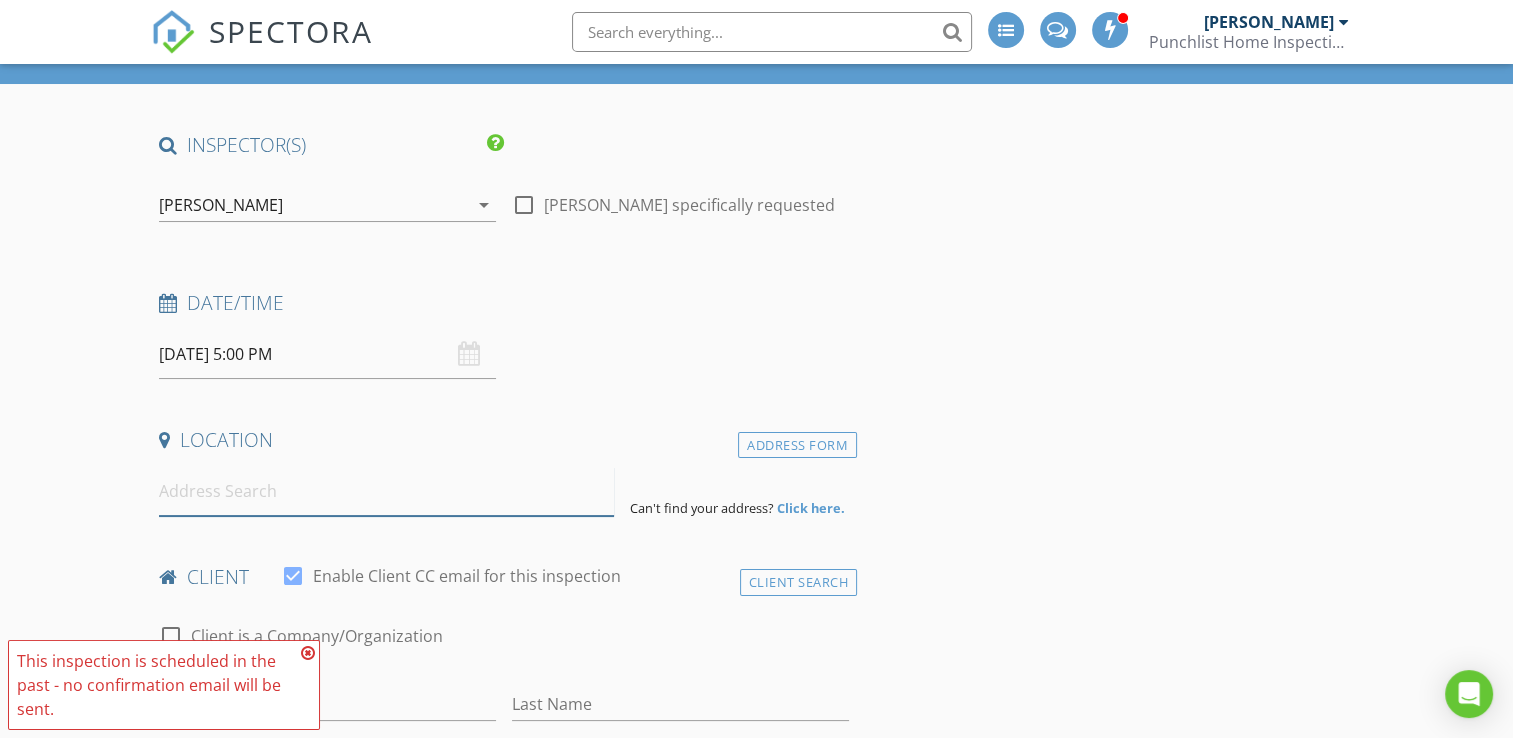 click at bounding box center [386, 491] 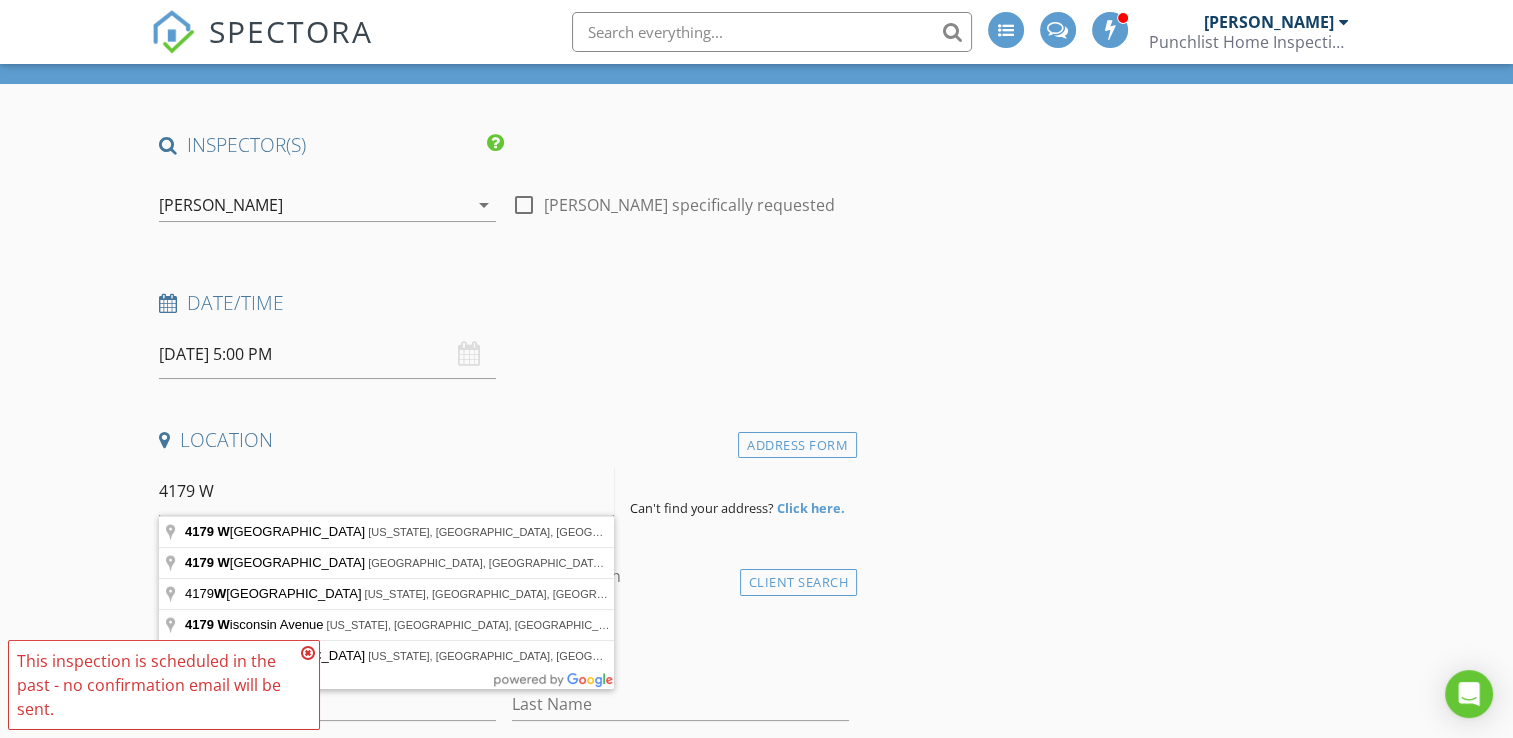 click on "4179 W" at bounding box center (386, 491) 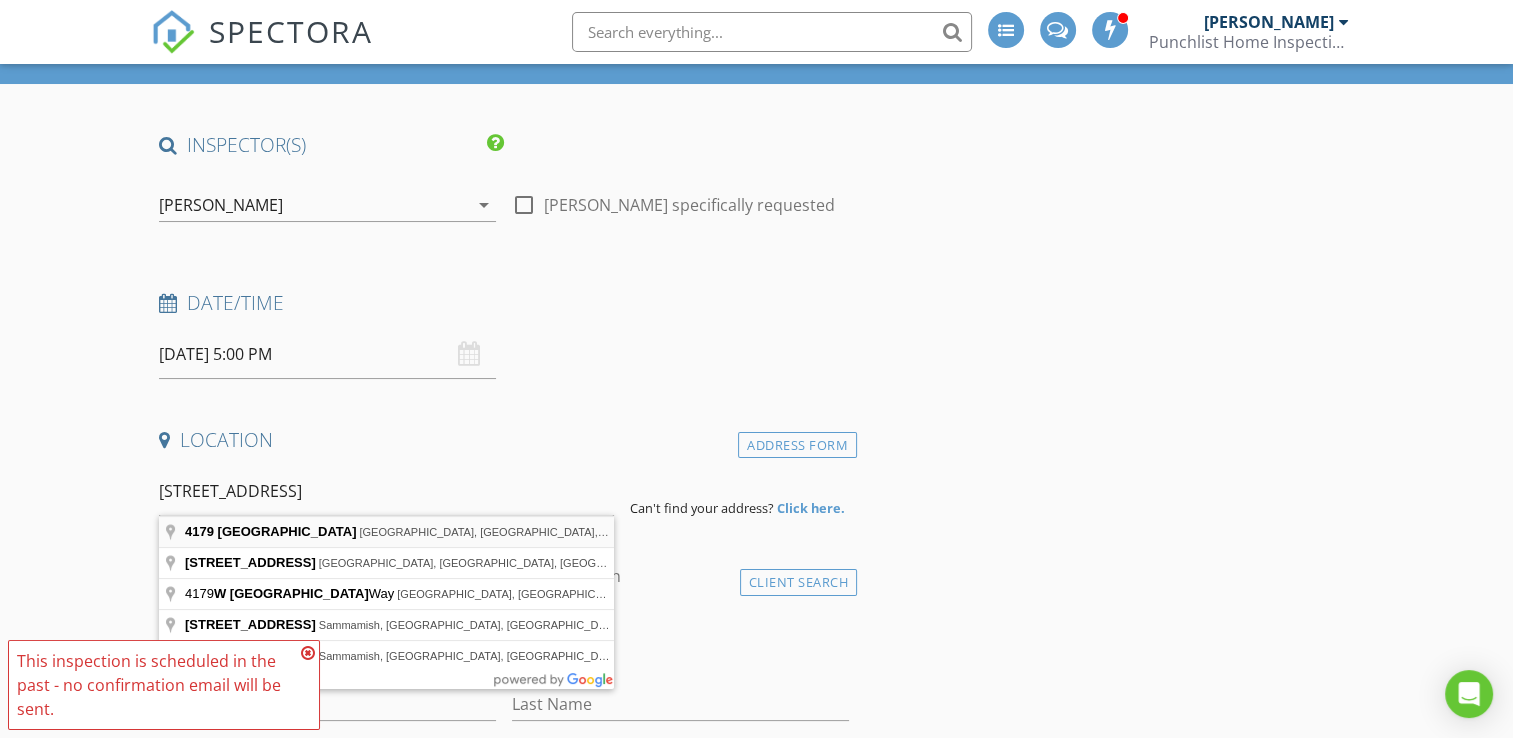 type on "4179 West Lake Sammamish Parkway Southeast, Bellevue, WA, USA" 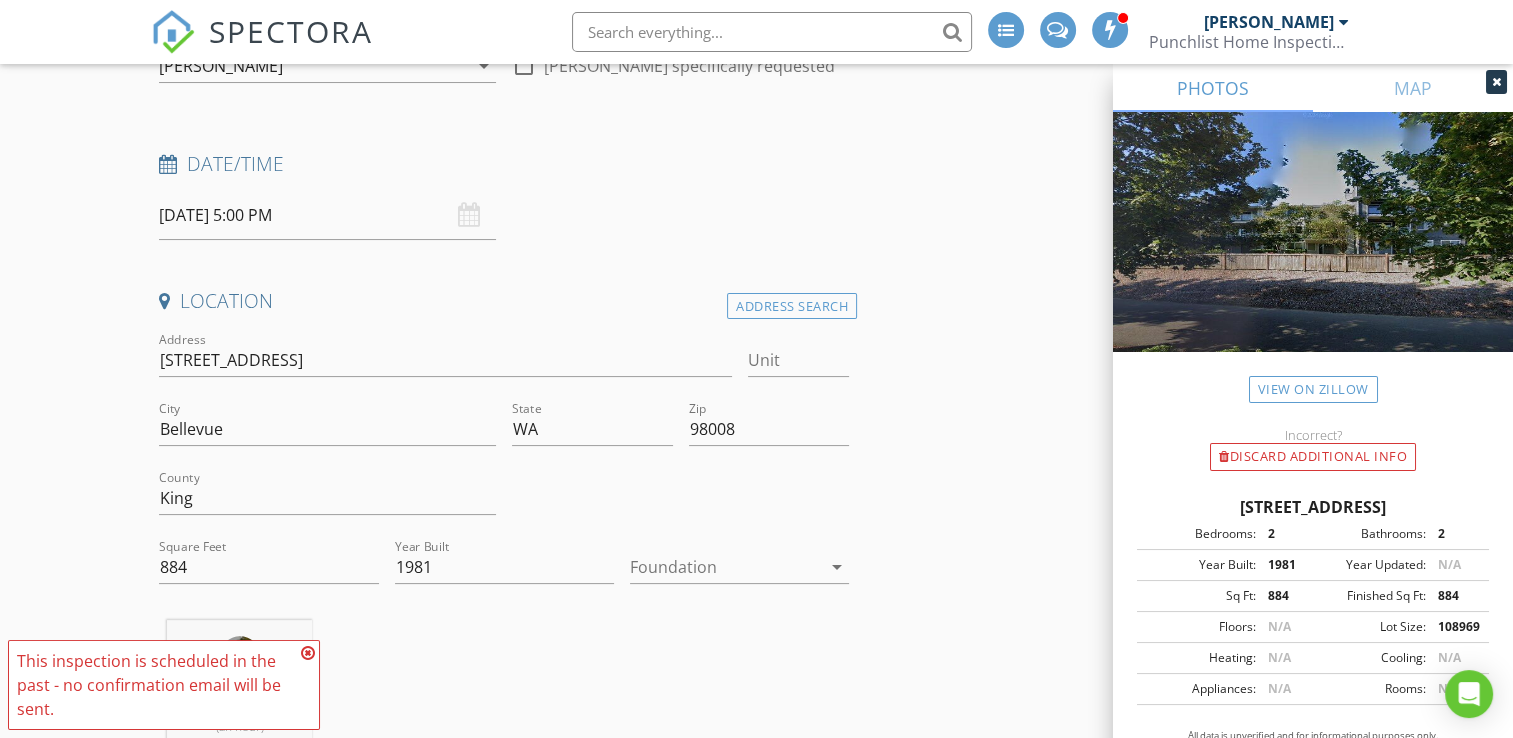 scroll, scrollTop: 200, scrollLeft: 0, axis: vertical 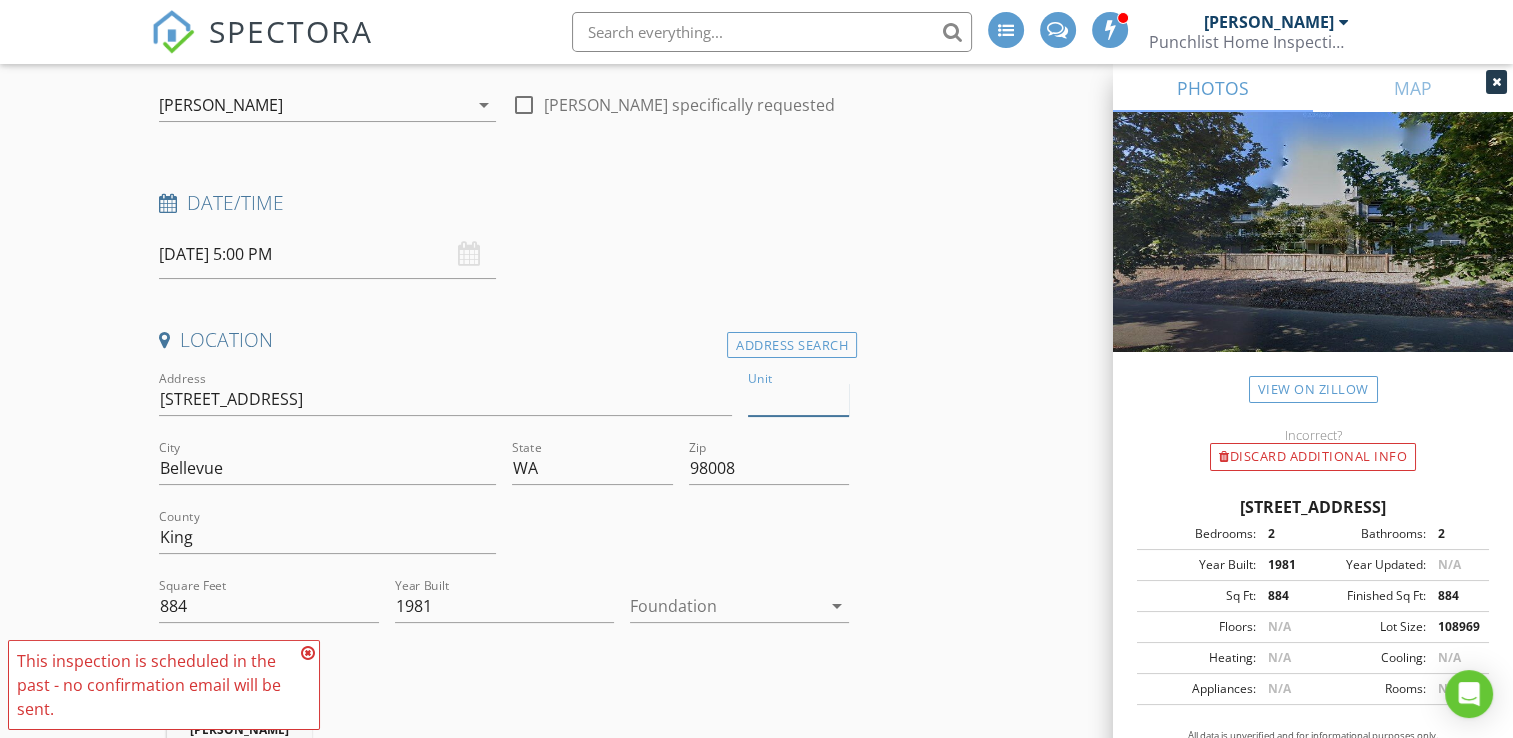click on "Unit" at bounding box center (799, 399) 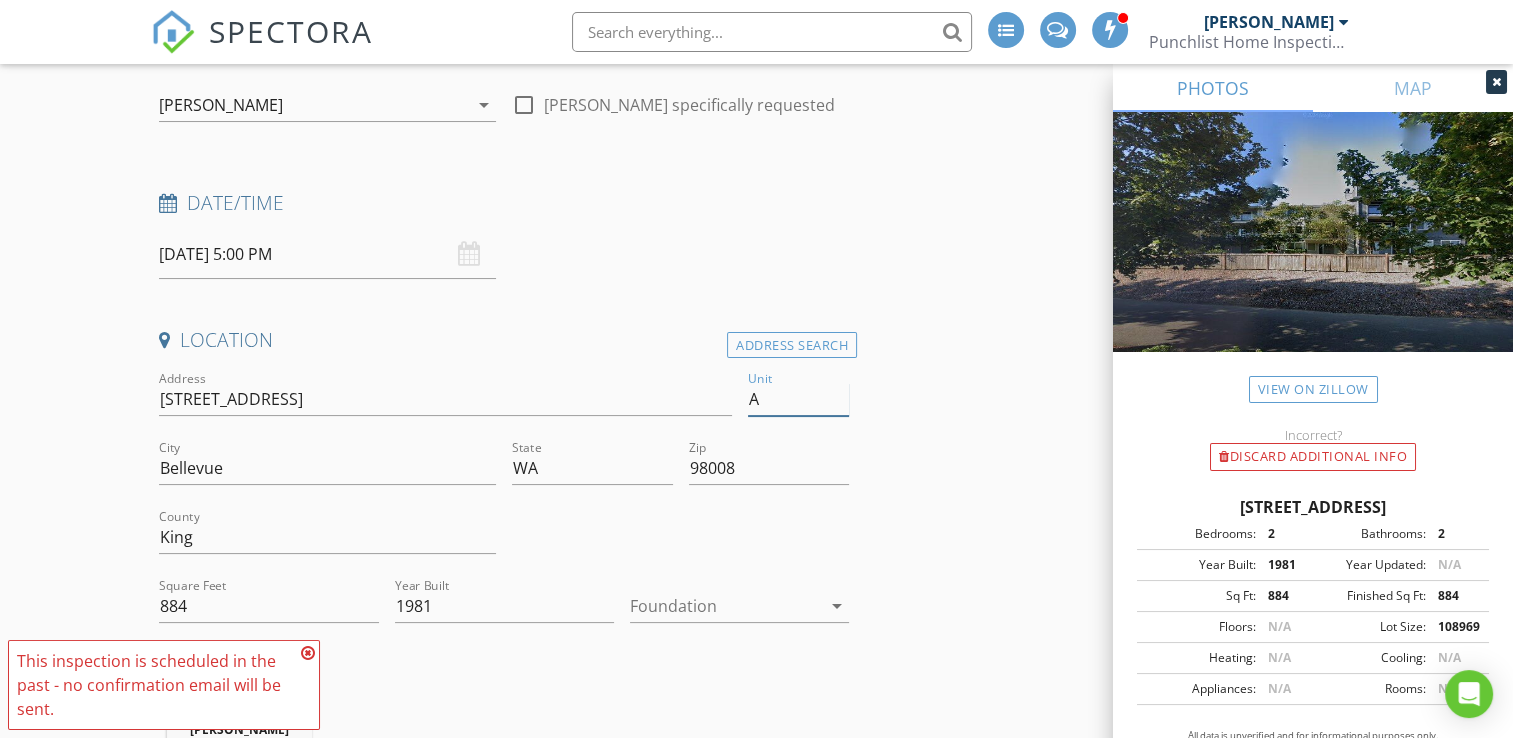 type on "A-" 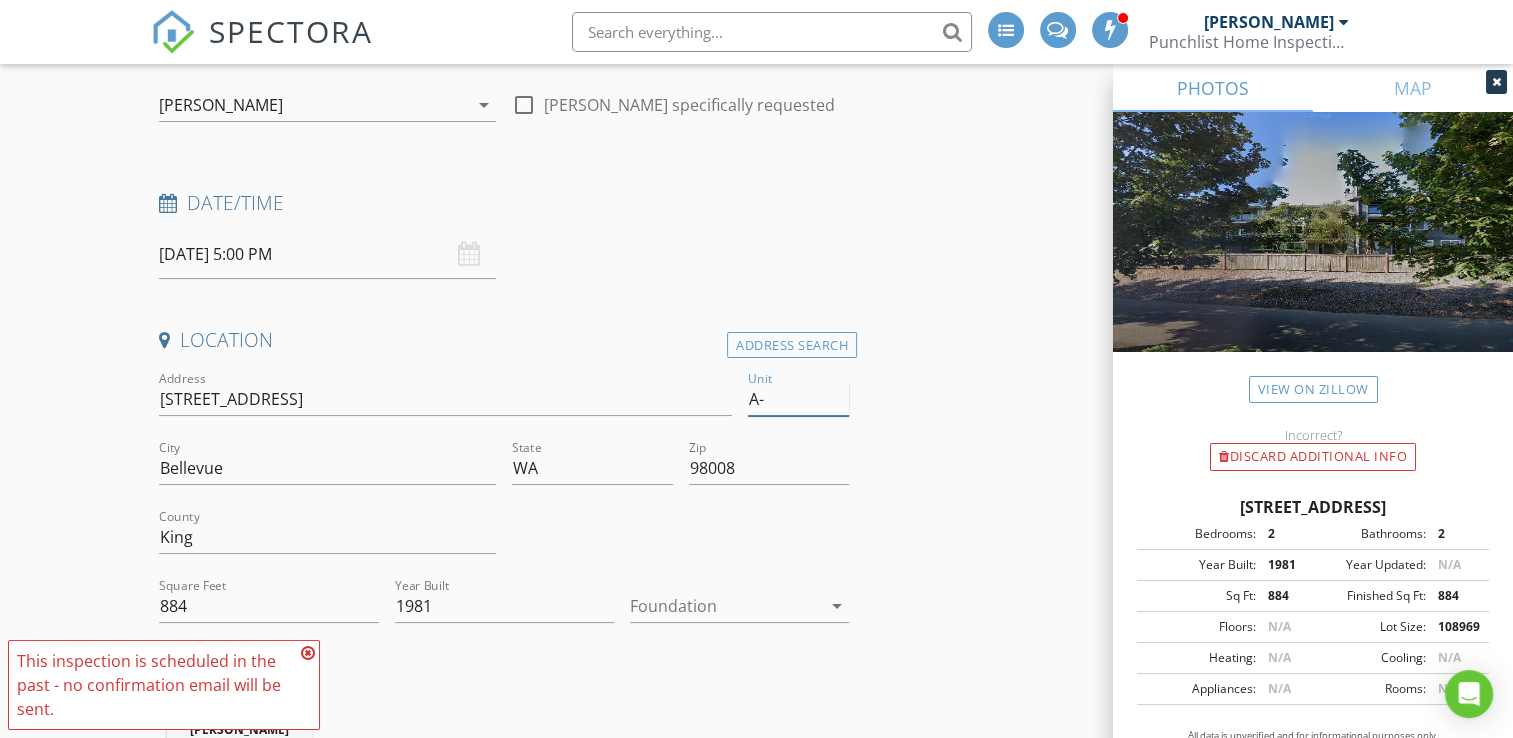 type 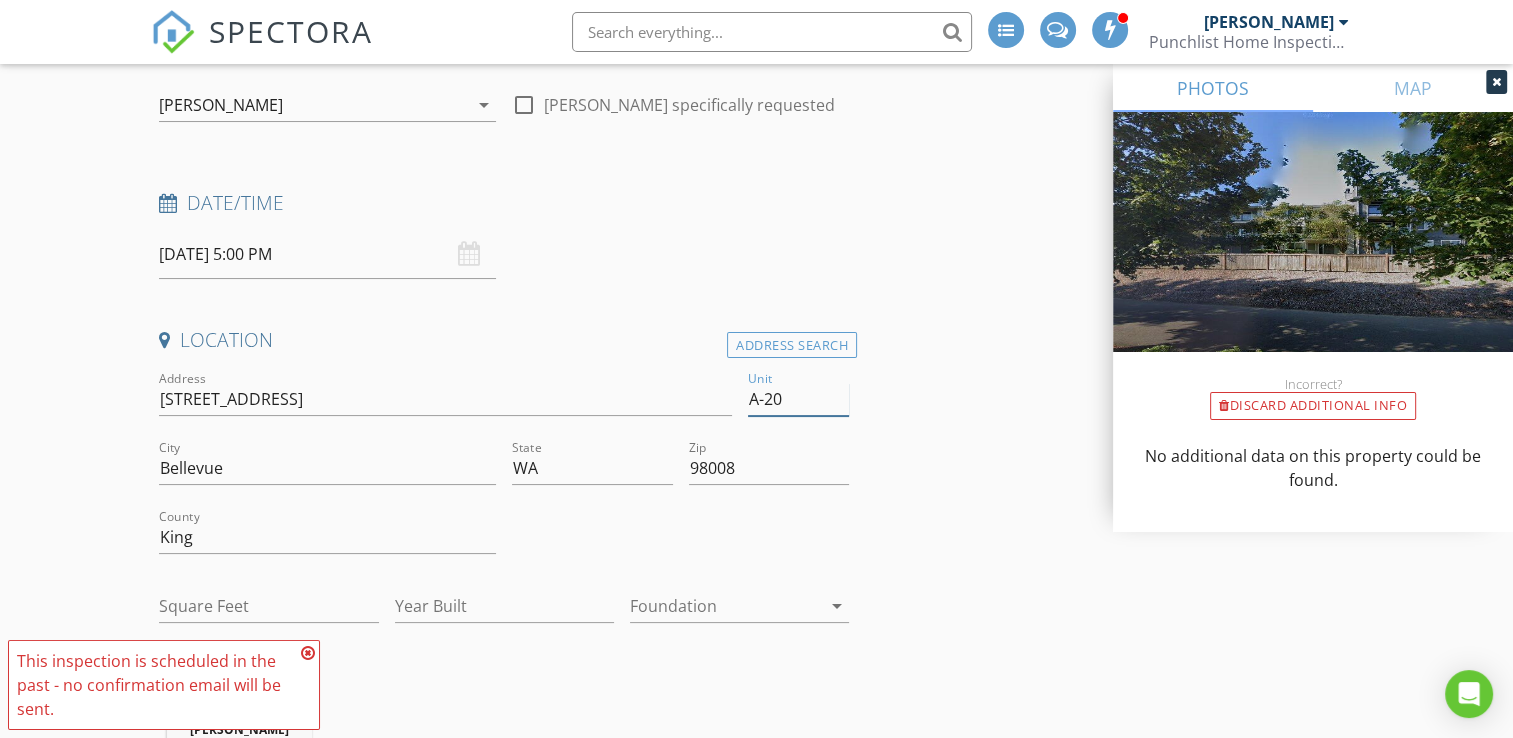 type on "A-209" 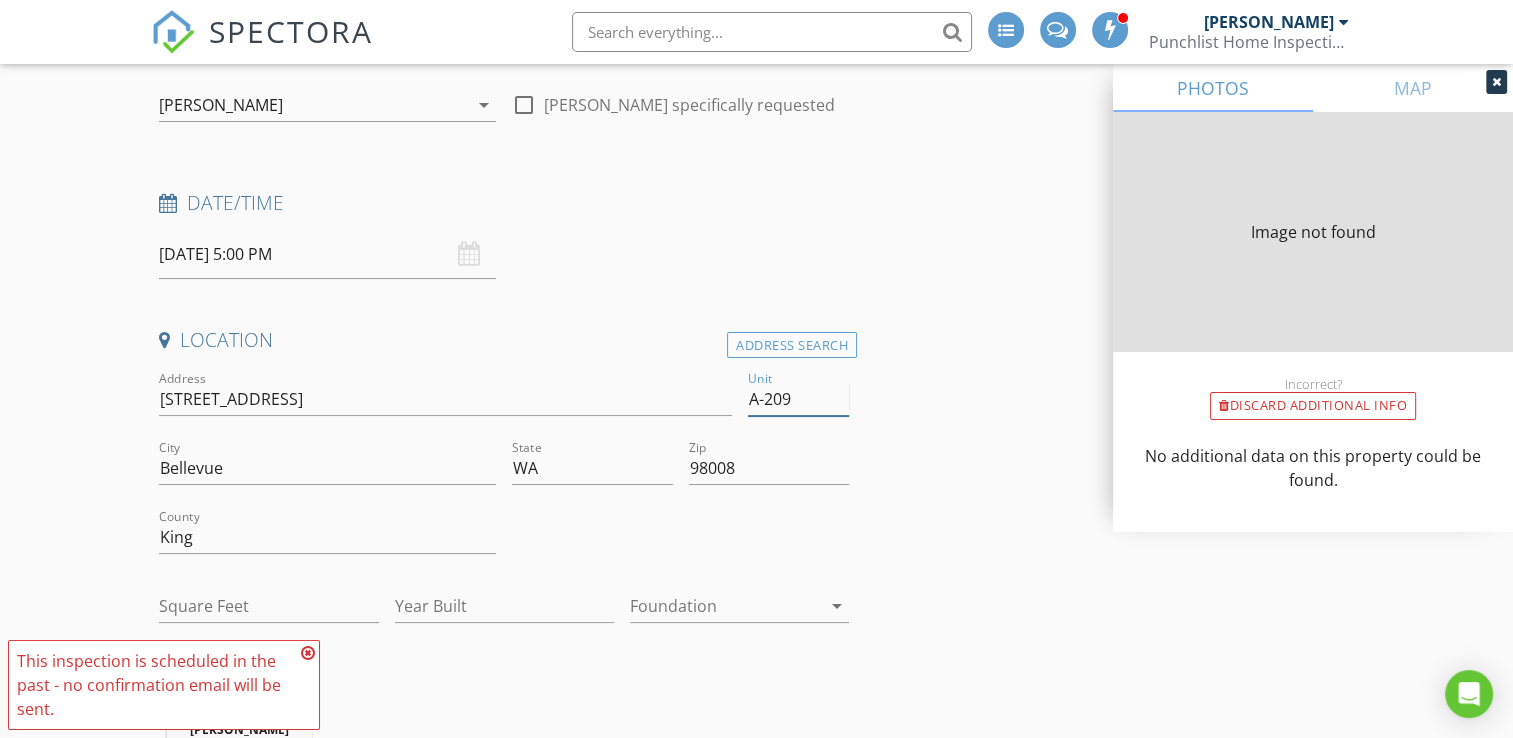 type on "892" 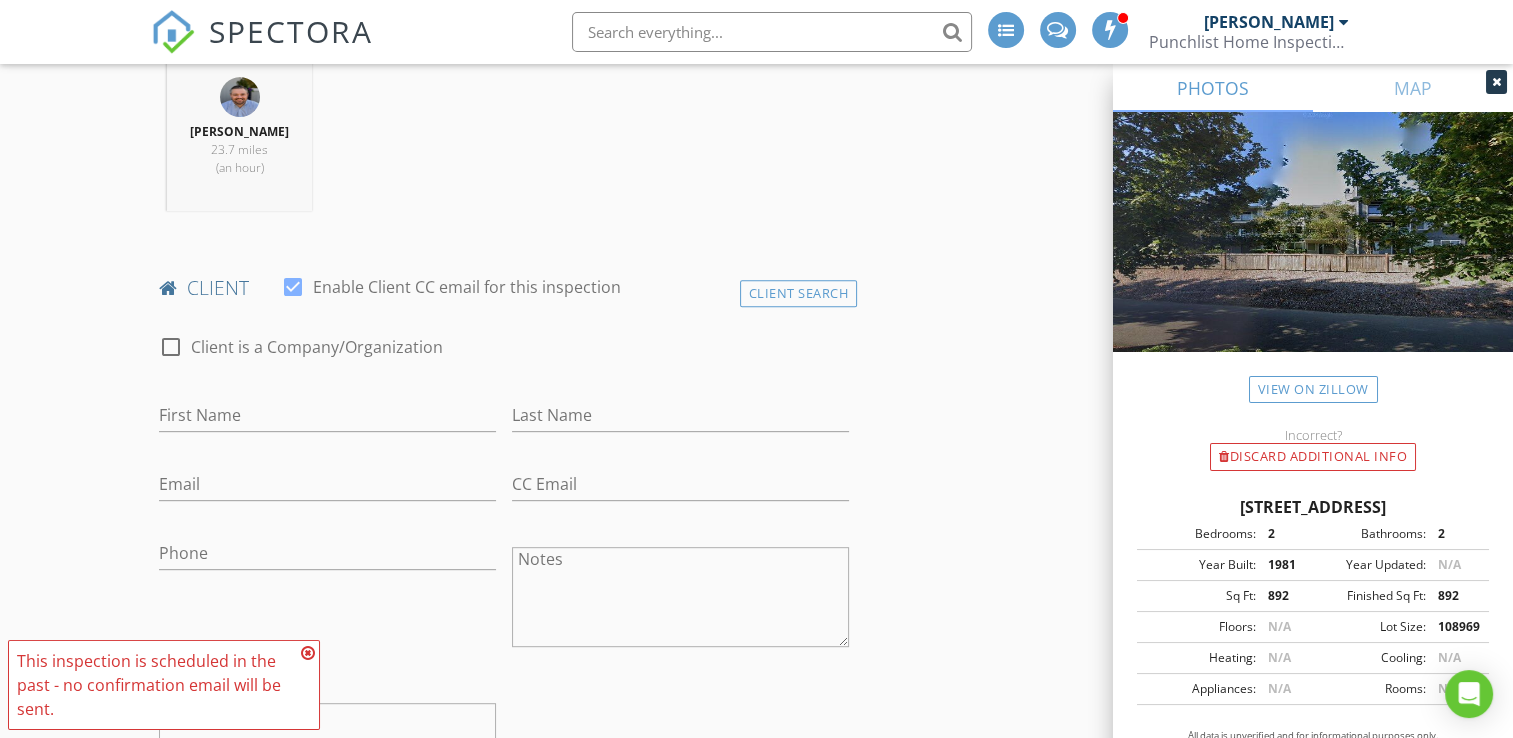scroll, scrollTop: 800, scrollLeft: 0, axis: vertical 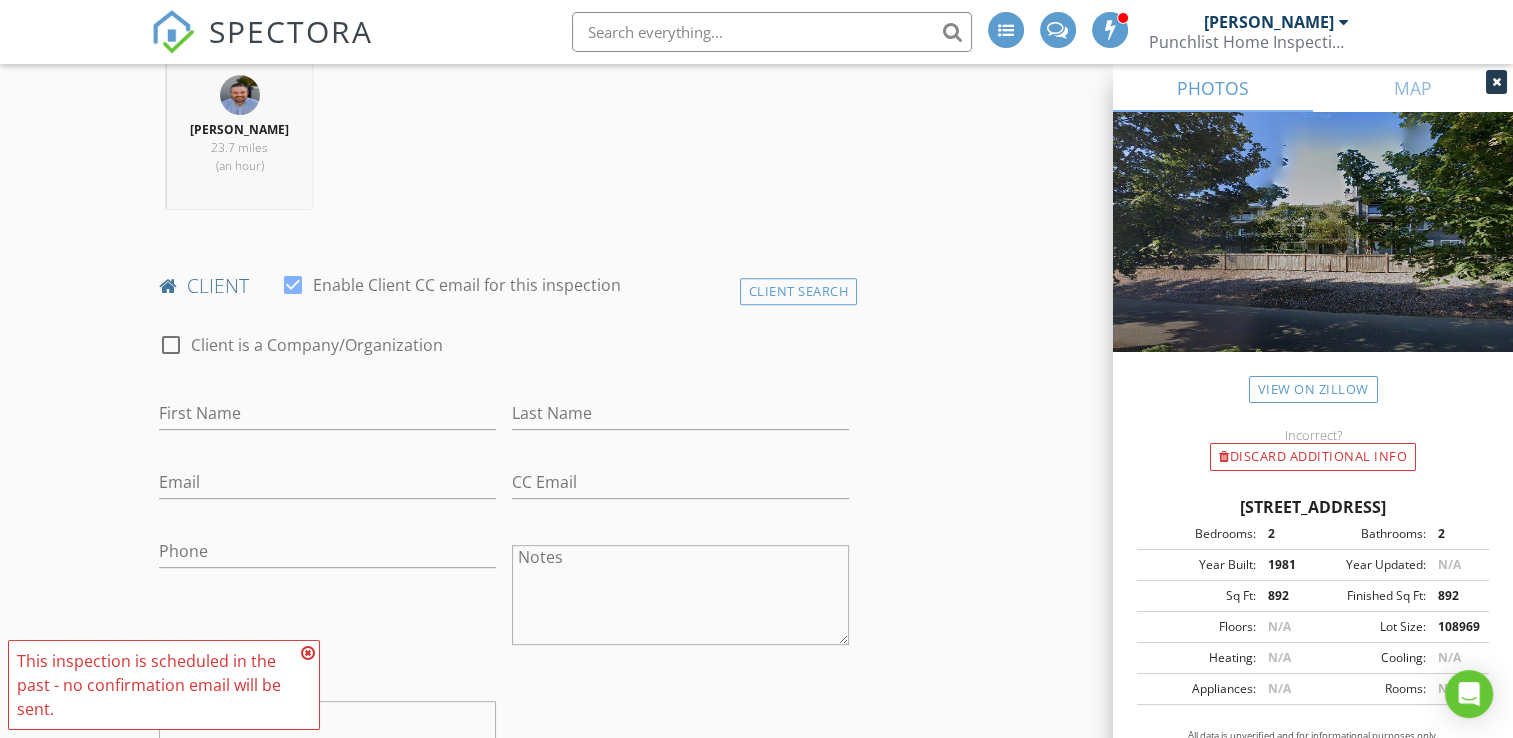 type on "A-209" 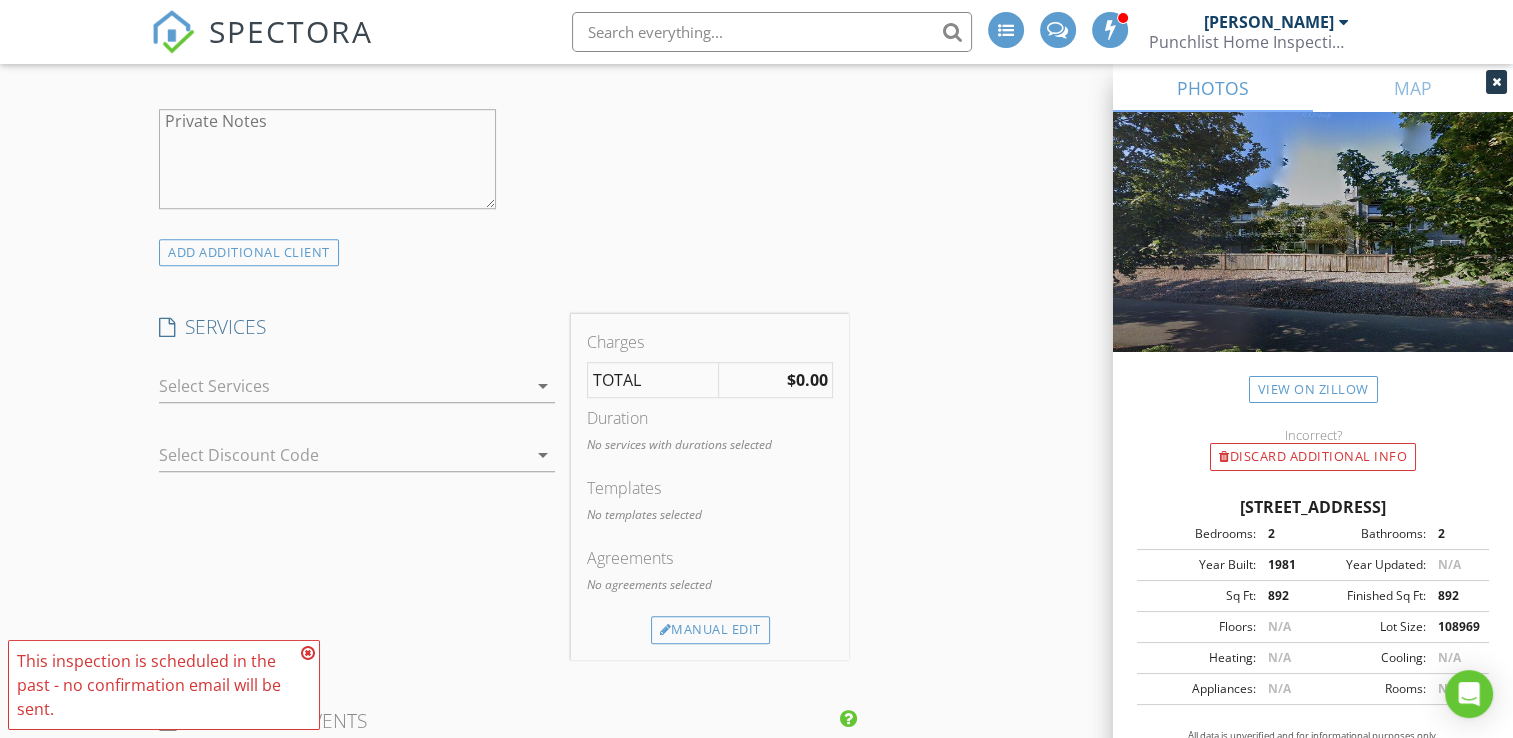 scroll, scrollTop: 1300, scrollLeft: 0, axis: vertical 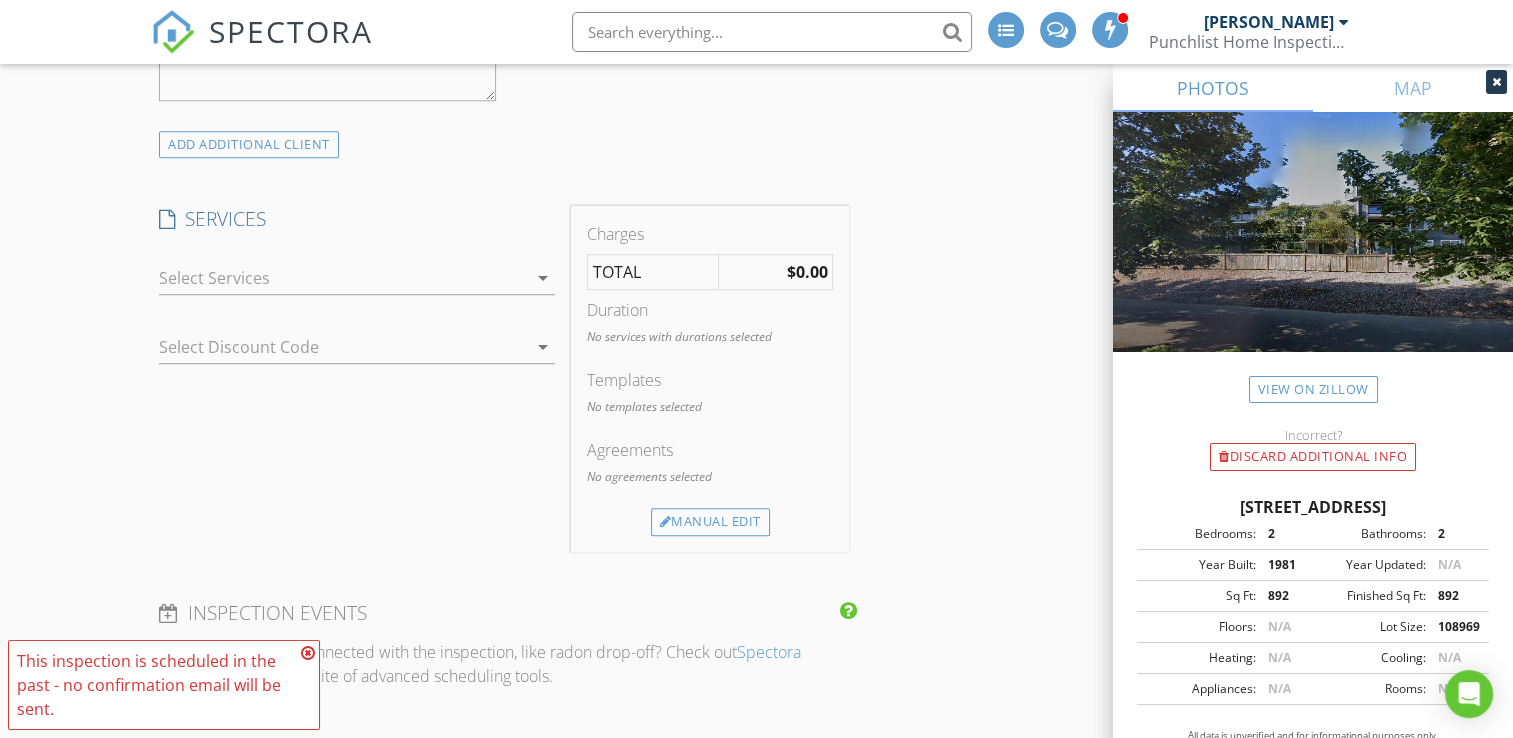click at bounding box center [343, 278] 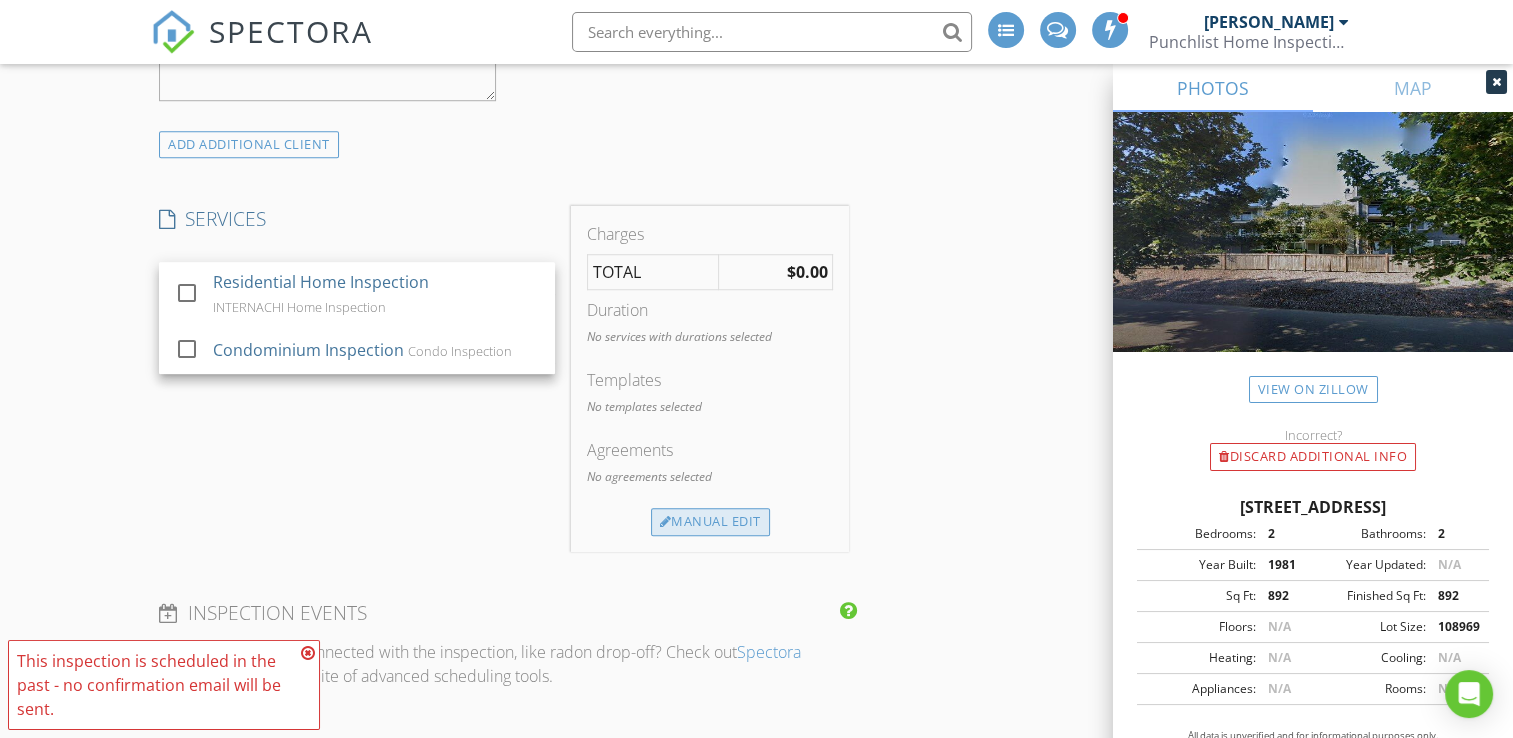 click on "Manual Edit" at bounding box center (710, 522) 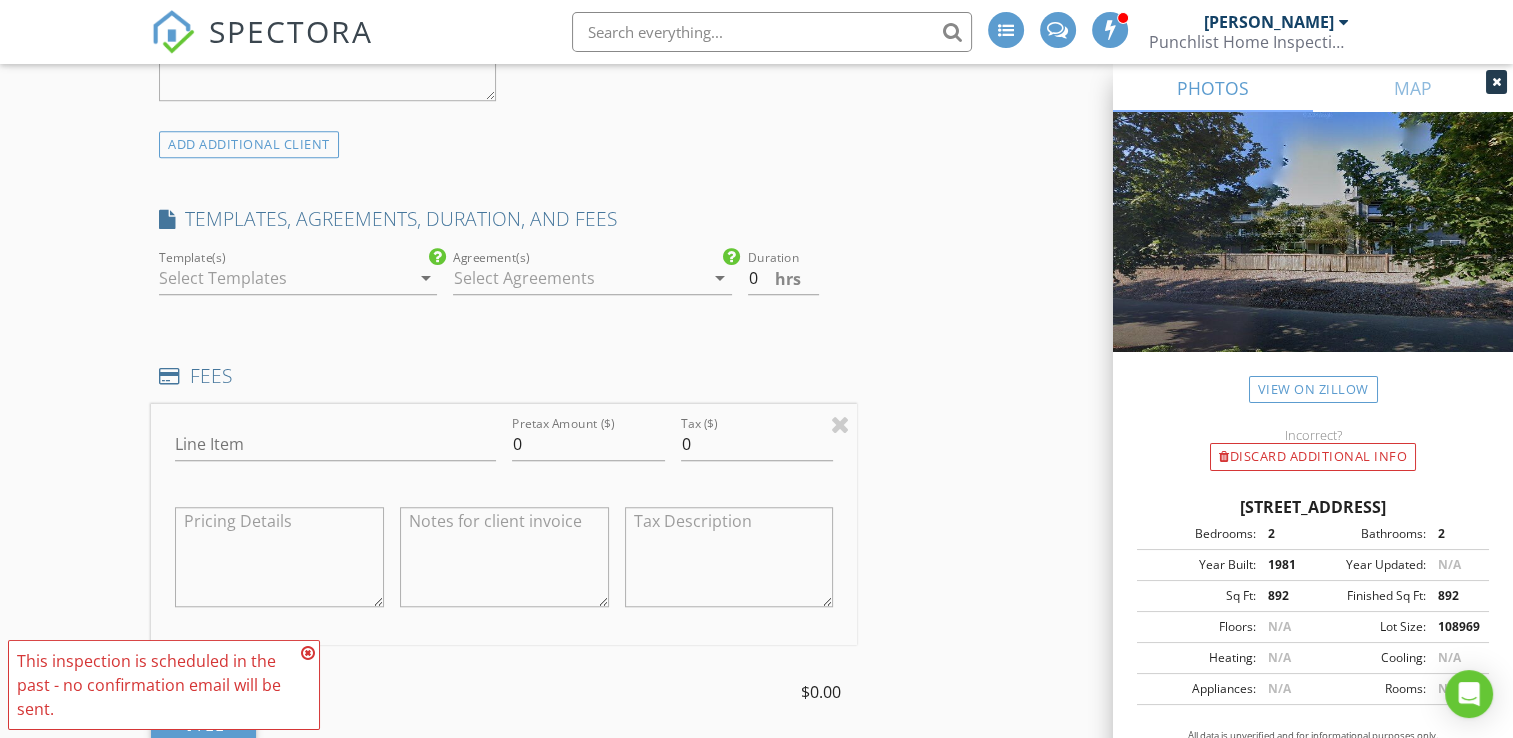 click at bounding box center (284, 278) 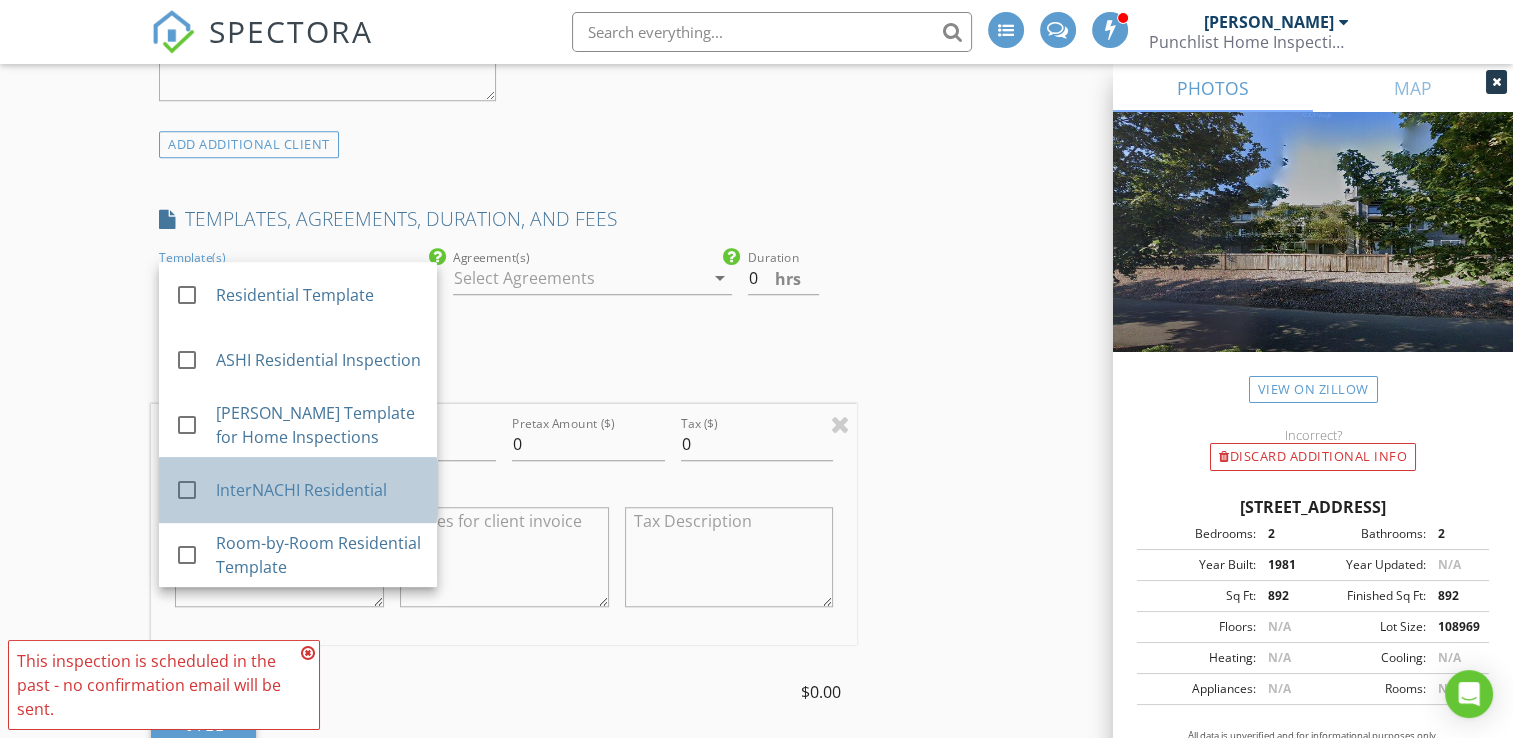 click on "InterNACHI Residential" at bounding box center (318, 490) 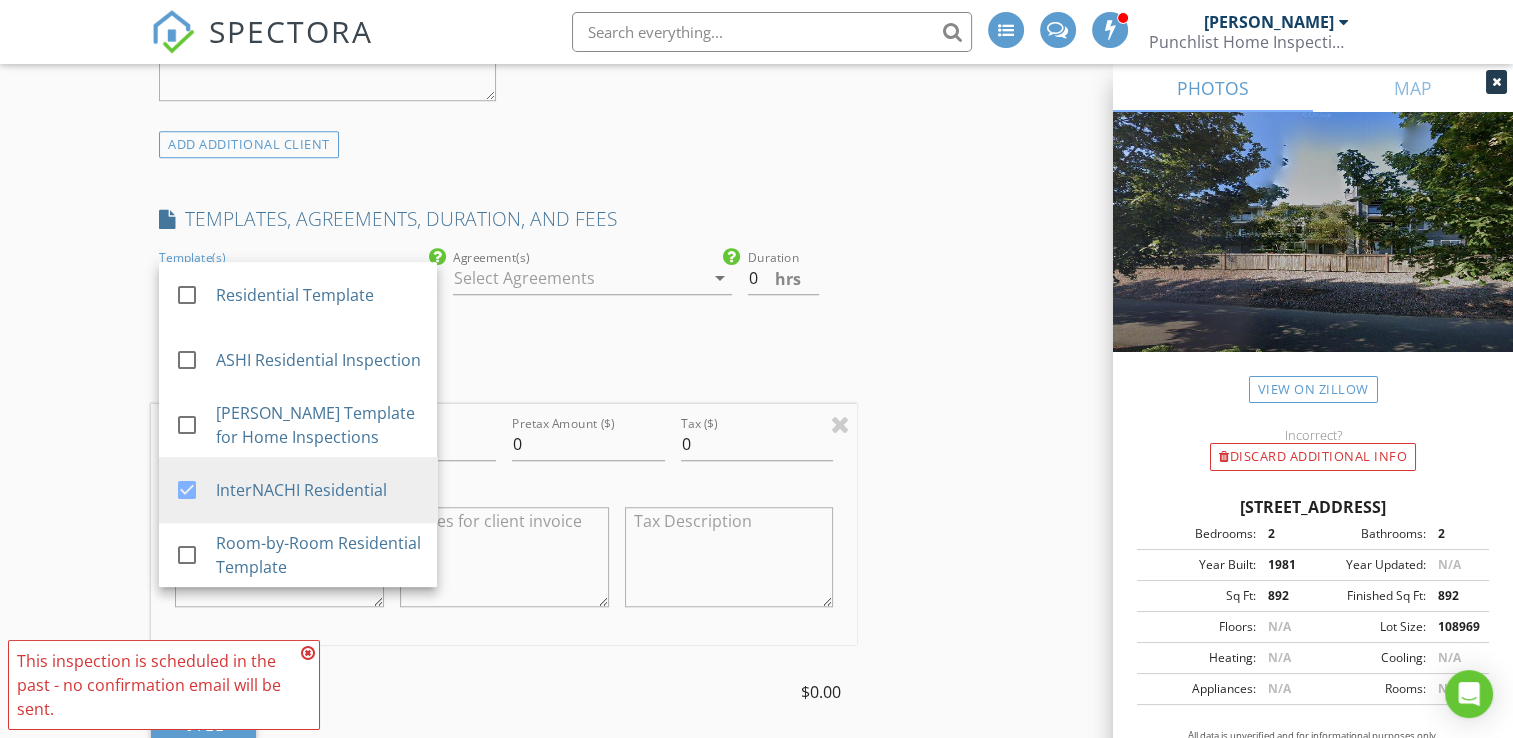 click on "FEES" at bounding box center (504, 376) 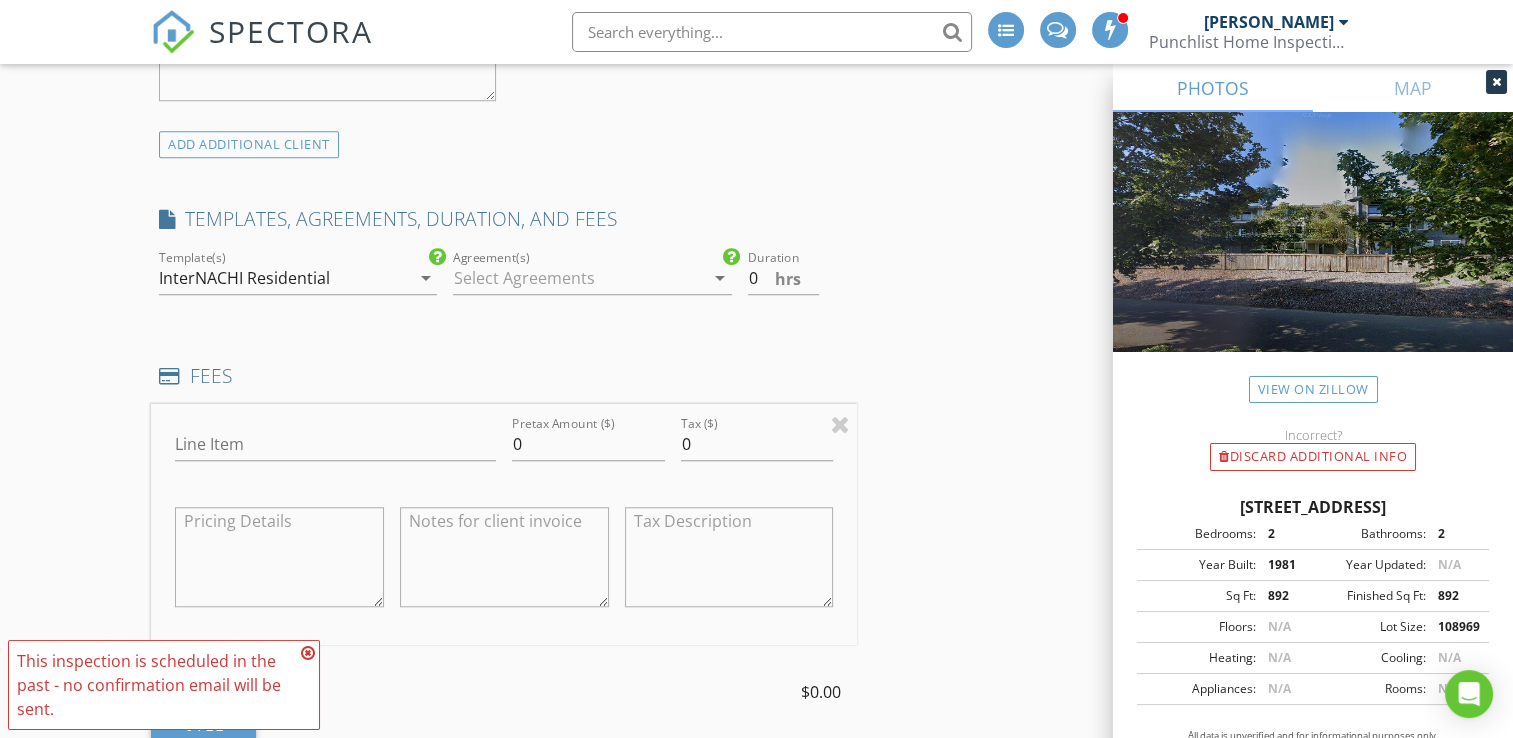 click at bounding box center [578, 278] 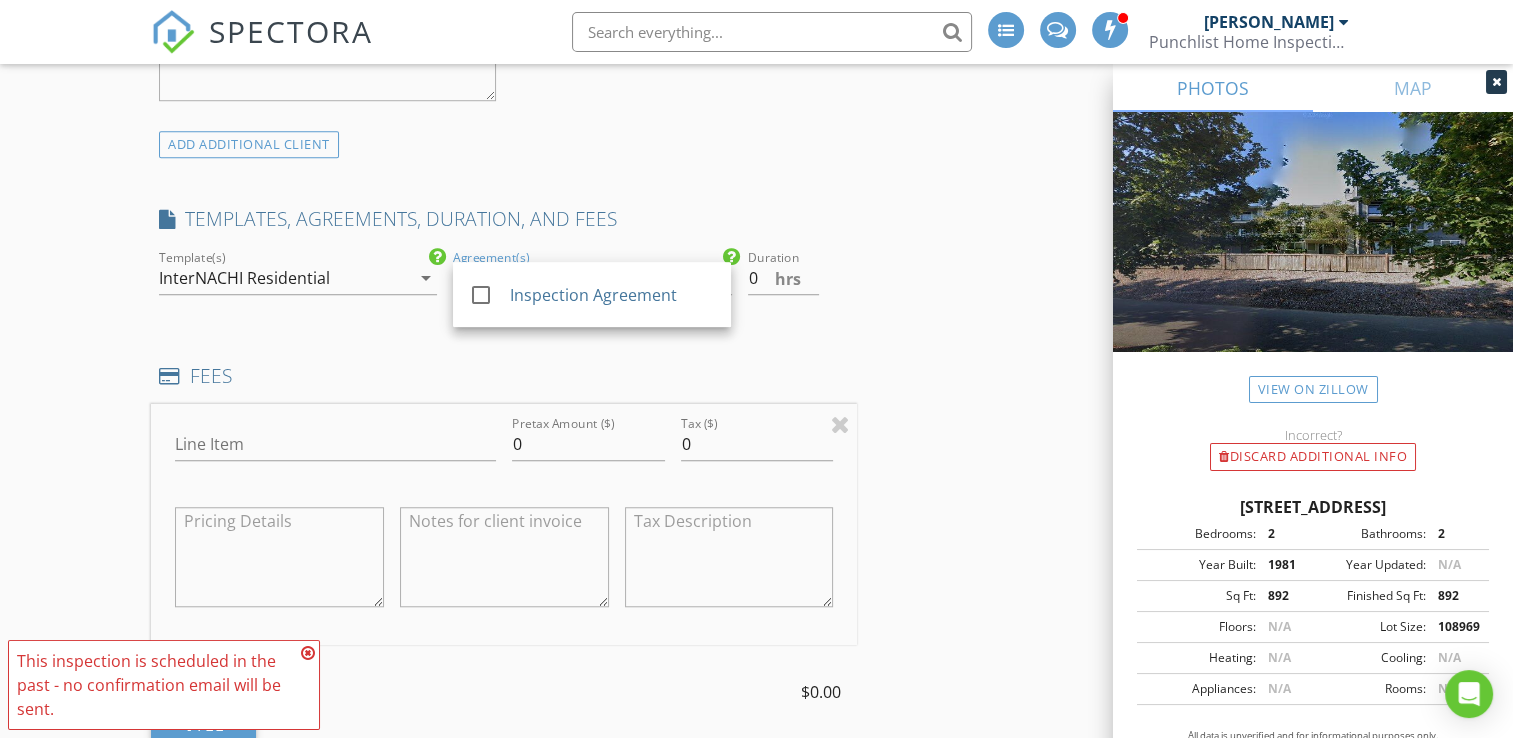 click on "TEMPLATES, AGREEMENTS, DURATION, AND FEES" at bounding box center (504, 219) 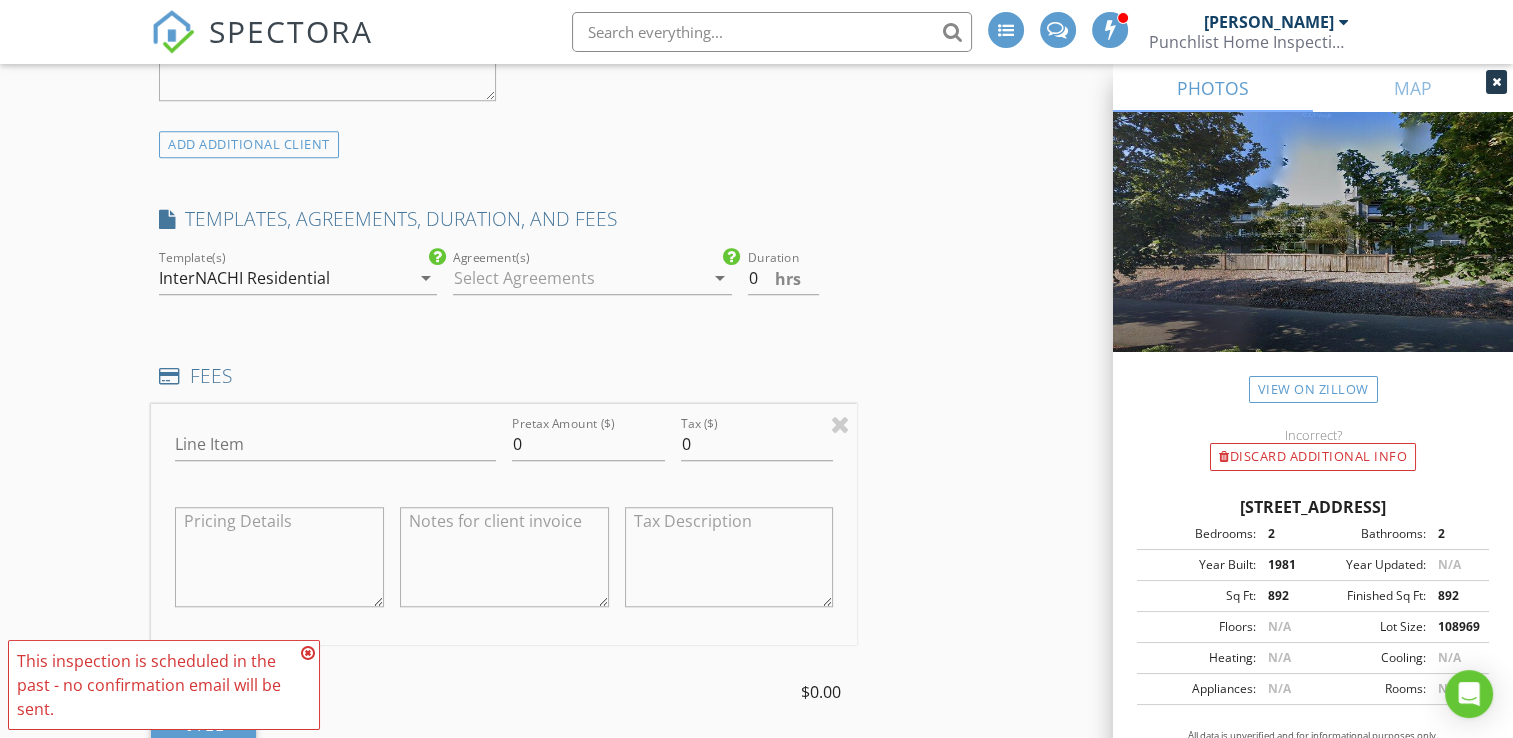 click at bounding box center (578, 278) 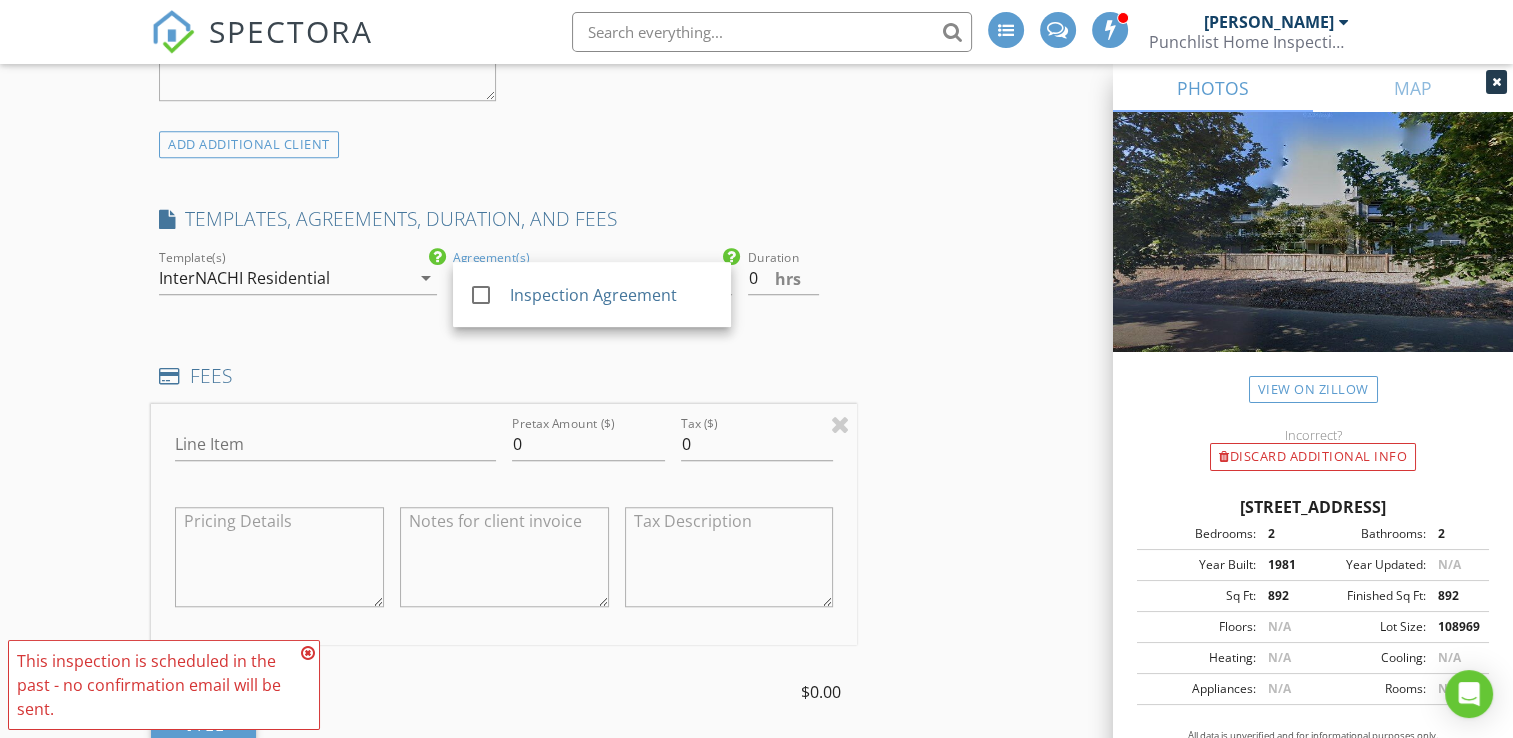 click on "TEMPLATES, AGREEMENTS, DURATION, AND FEES" at bounding box center [504, 226] 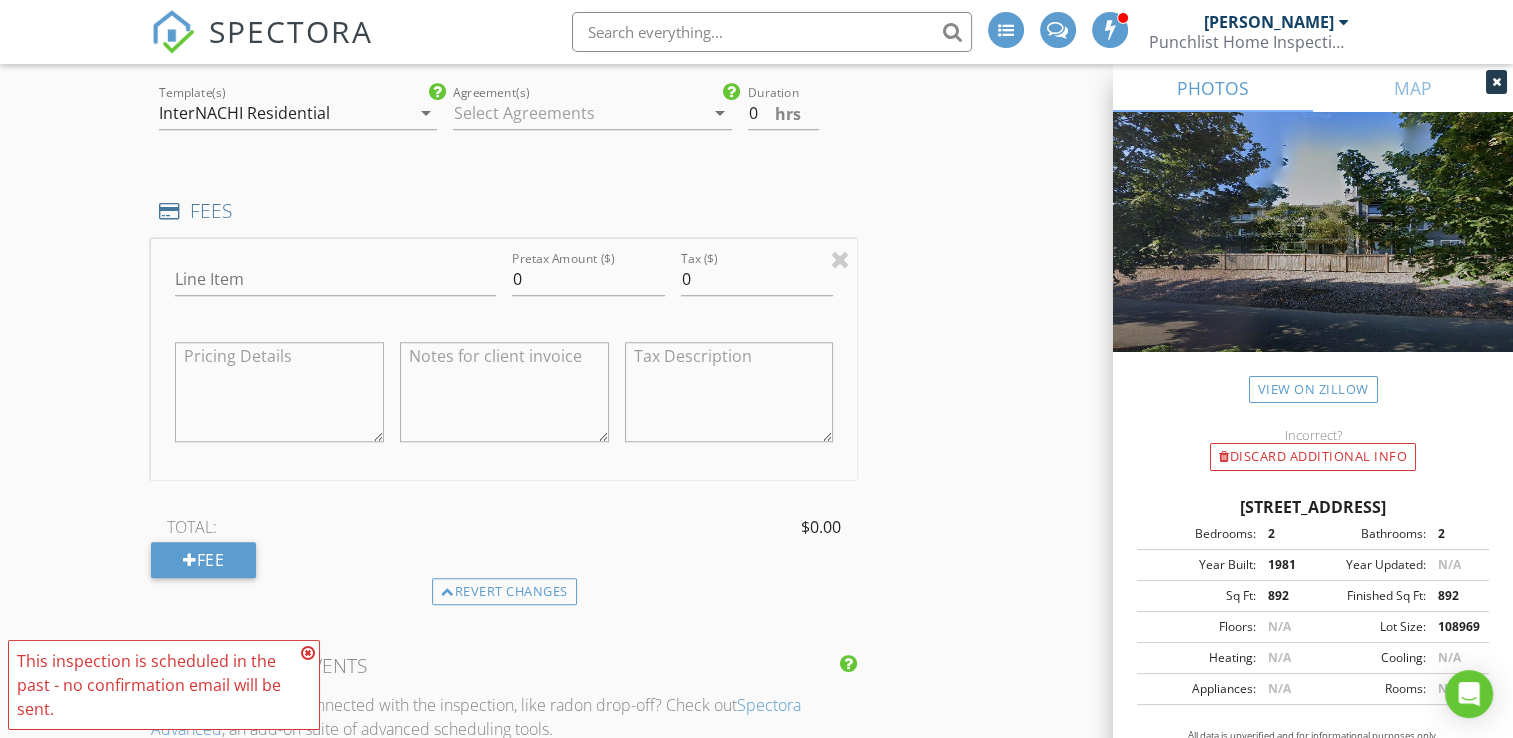 scroll, scrollTop: 1700, scrollLeft: 0, axis: vertical 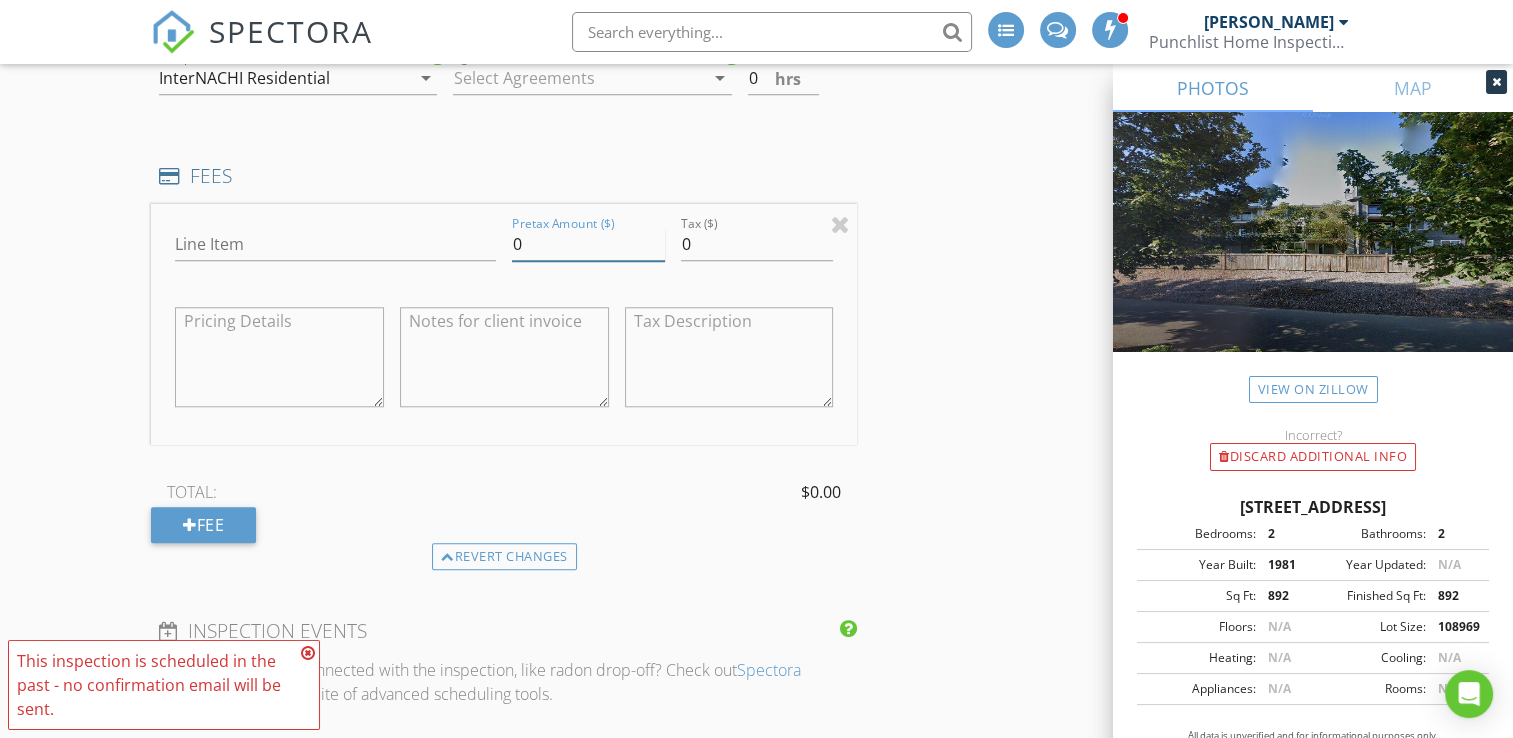 click on "0" at bounding box center (588, 244) 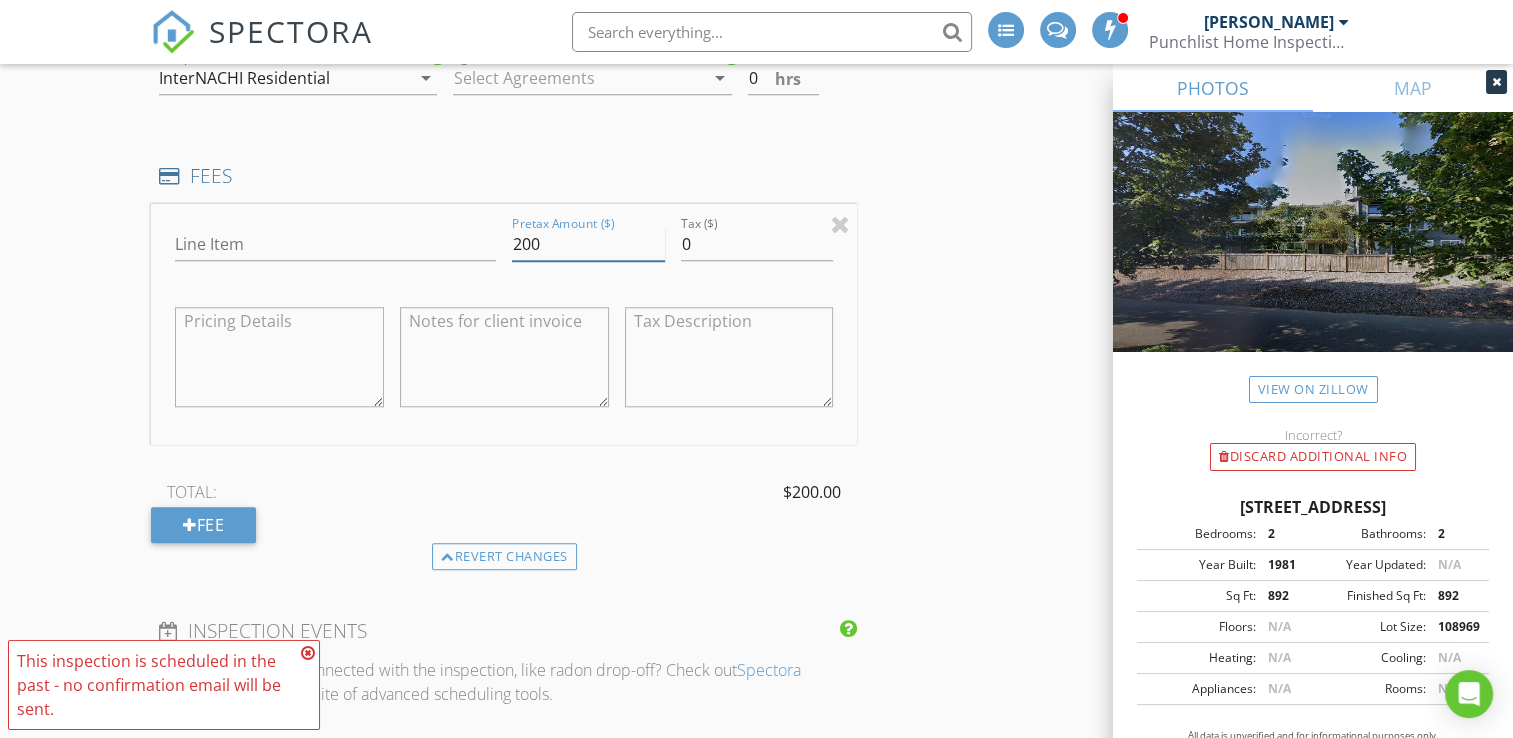 type on "200" 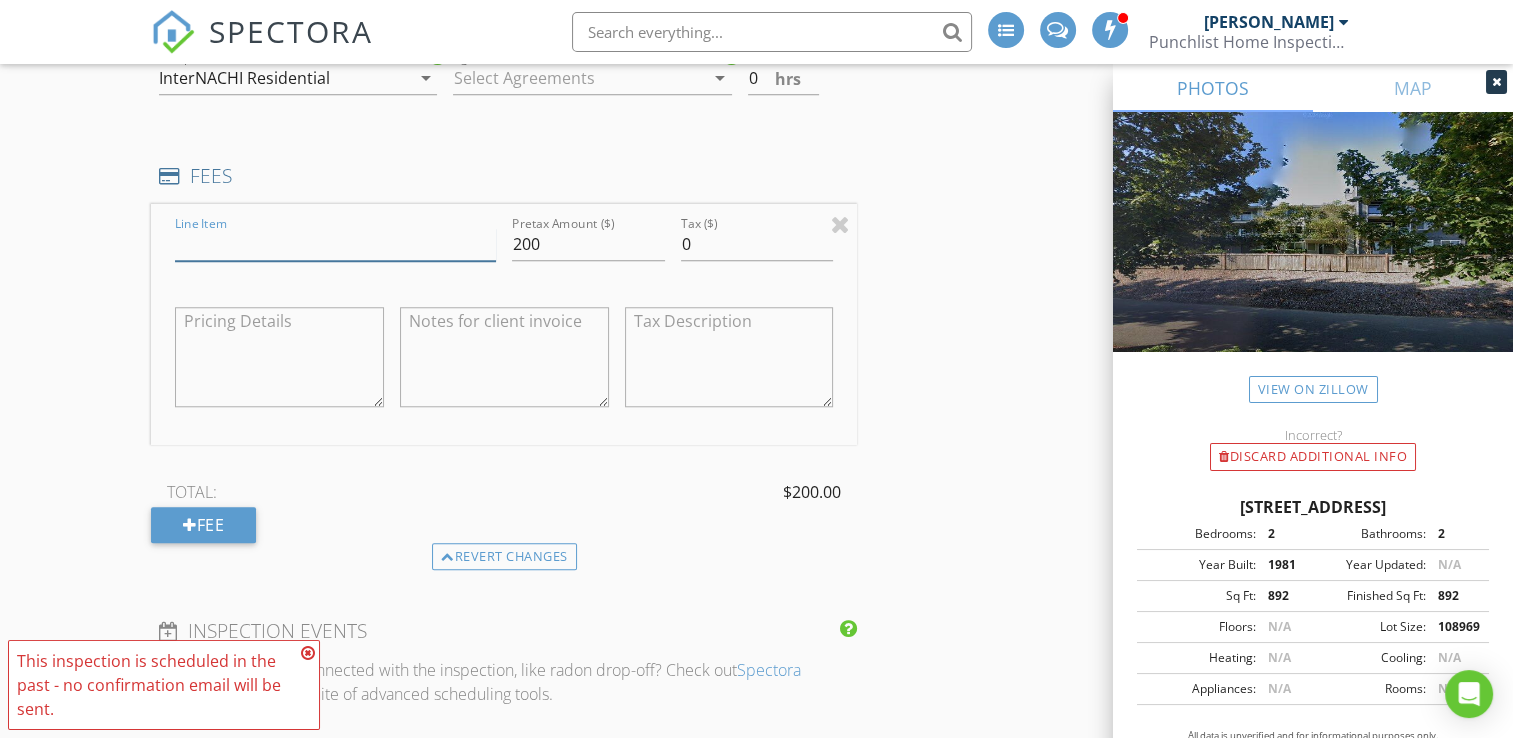 click on "Line Item" at bounding box center (335, 244) 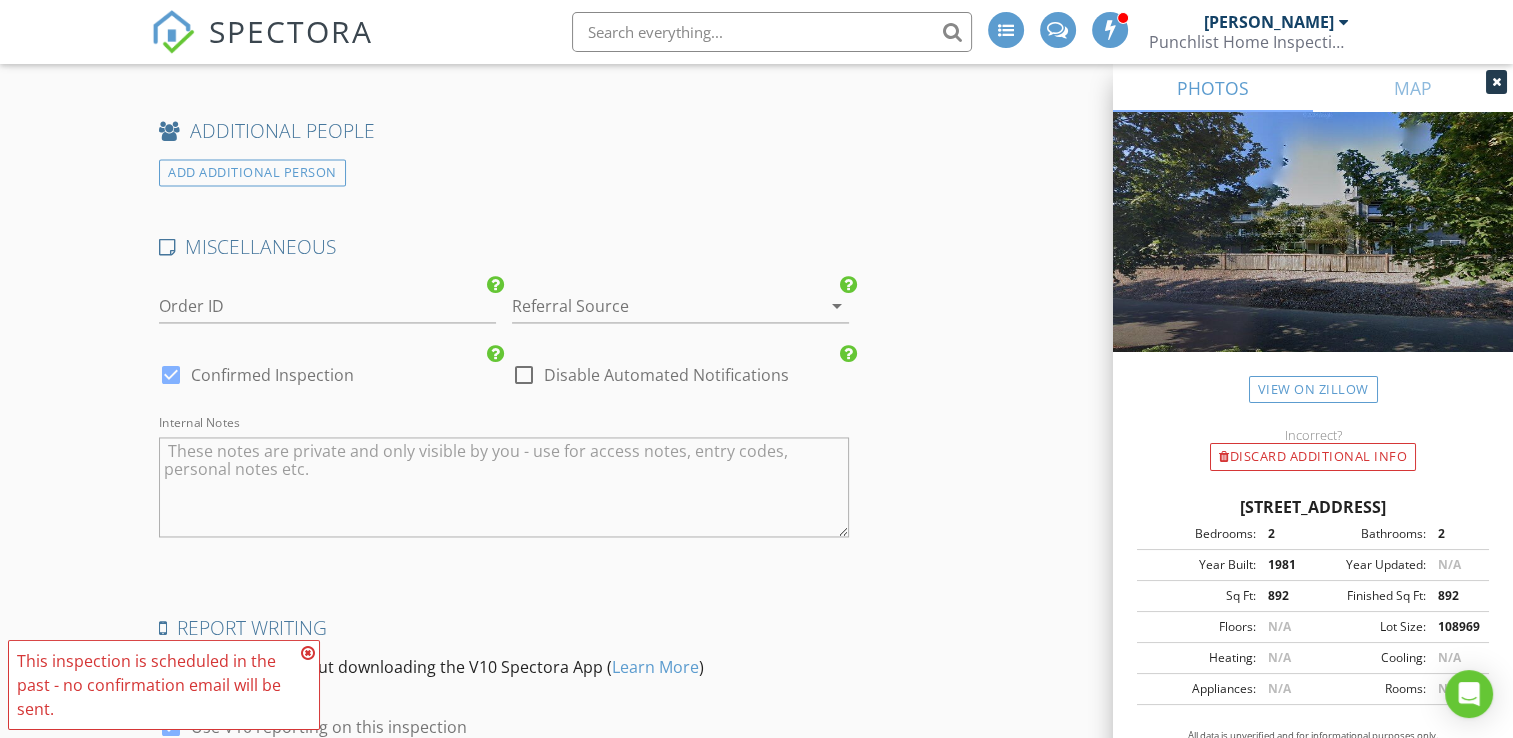 scroll, scrollTop: 2940, scrollLeft: 0, axis: vertical 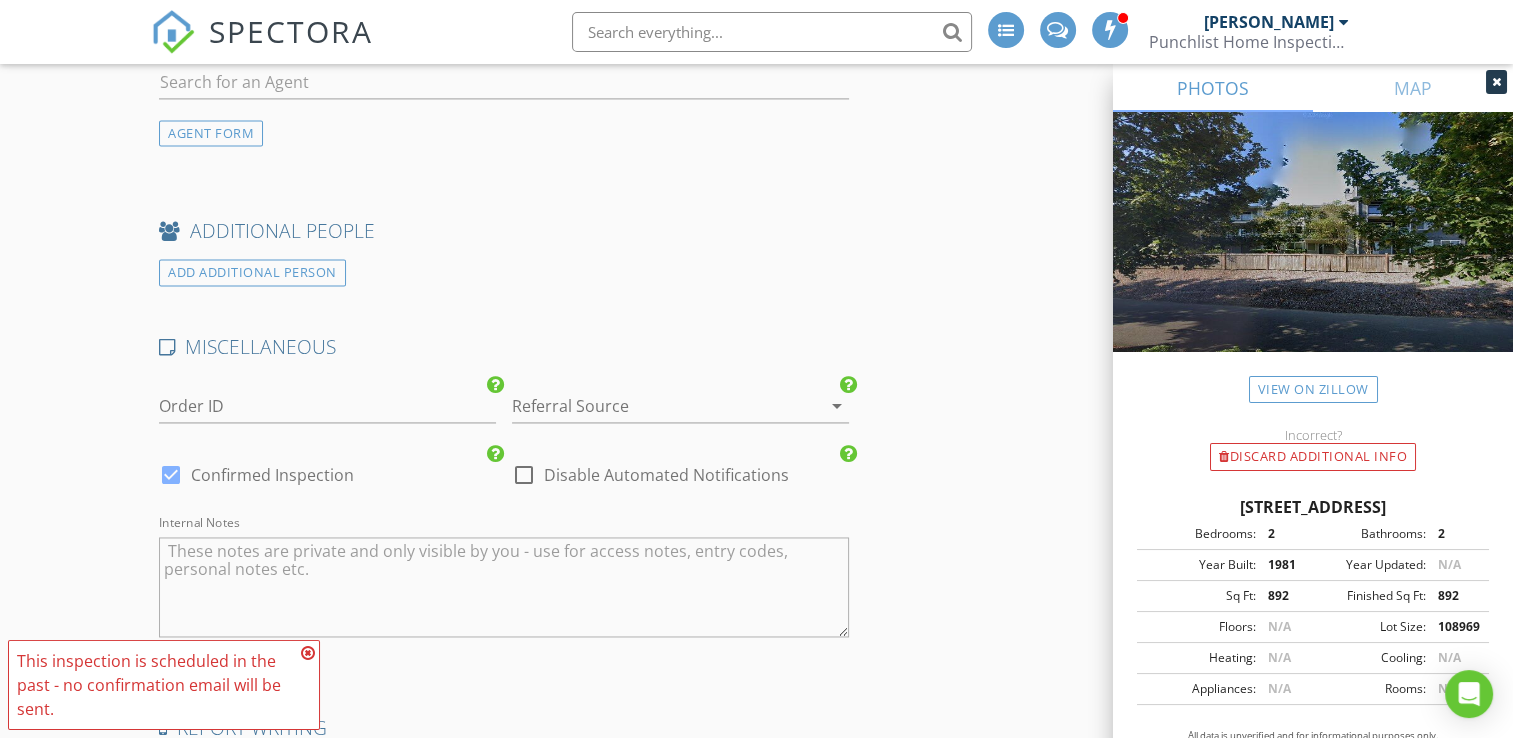 click at bounding box center [524, 475] 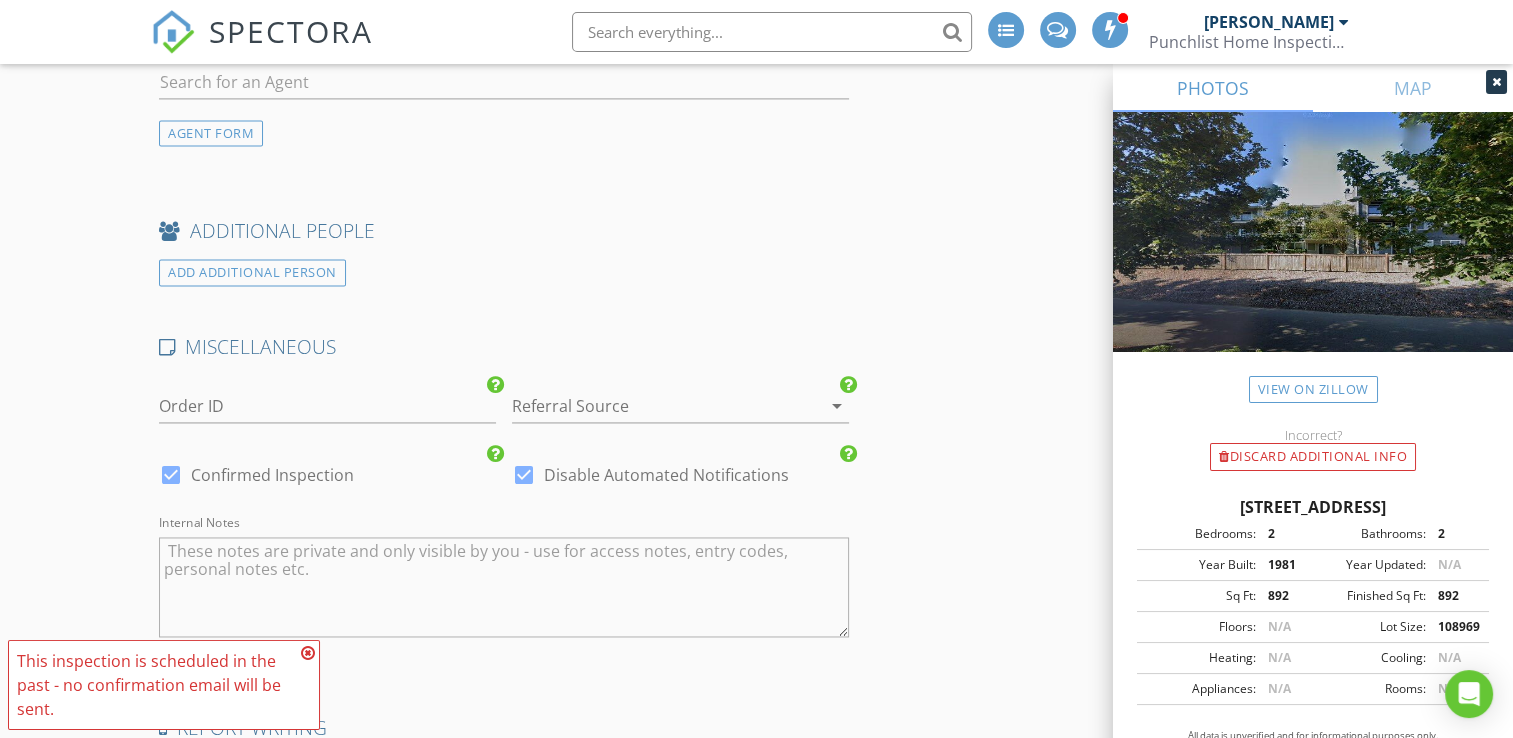 click at bounding box center [652, 406] 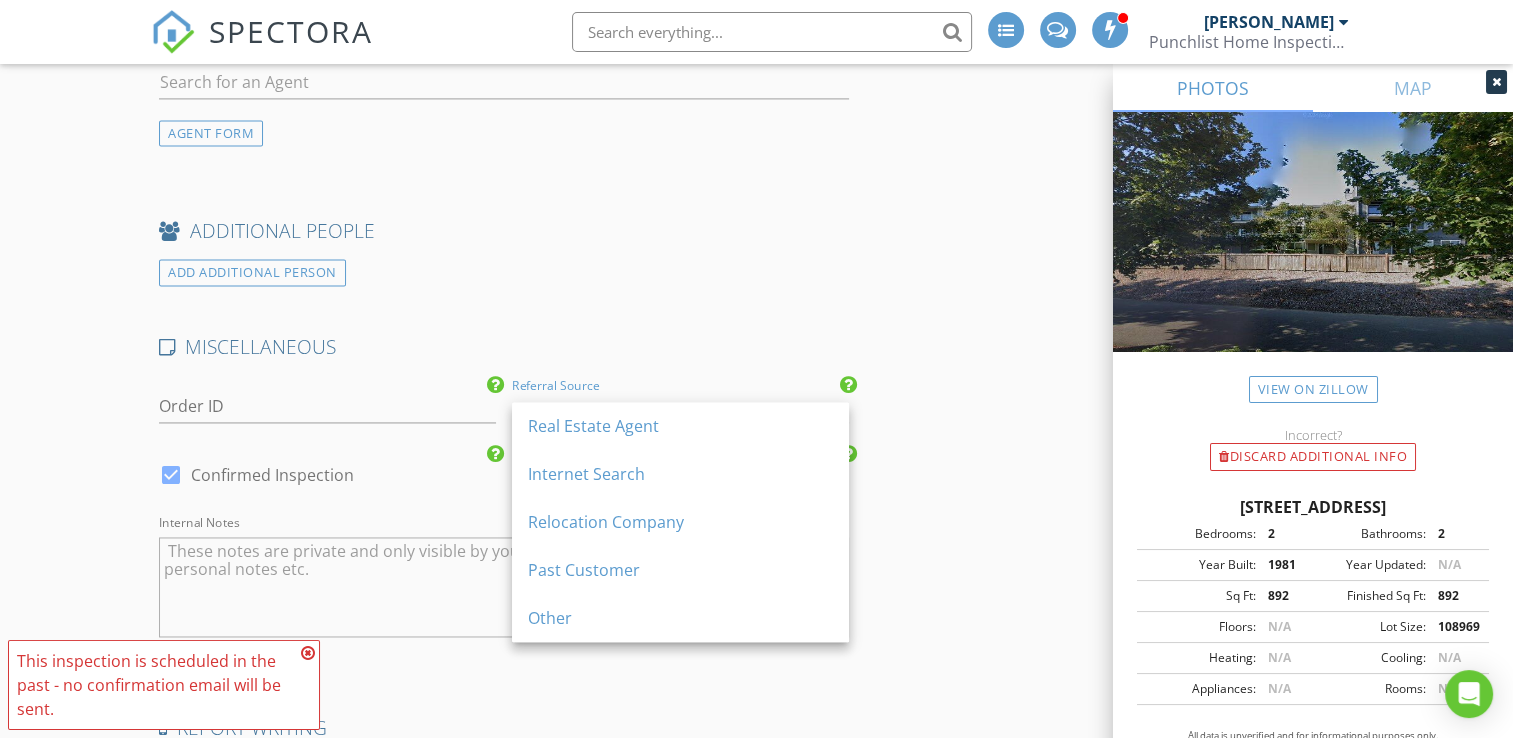 click on "Real Estate Agent" at bounding box center (680, 426) 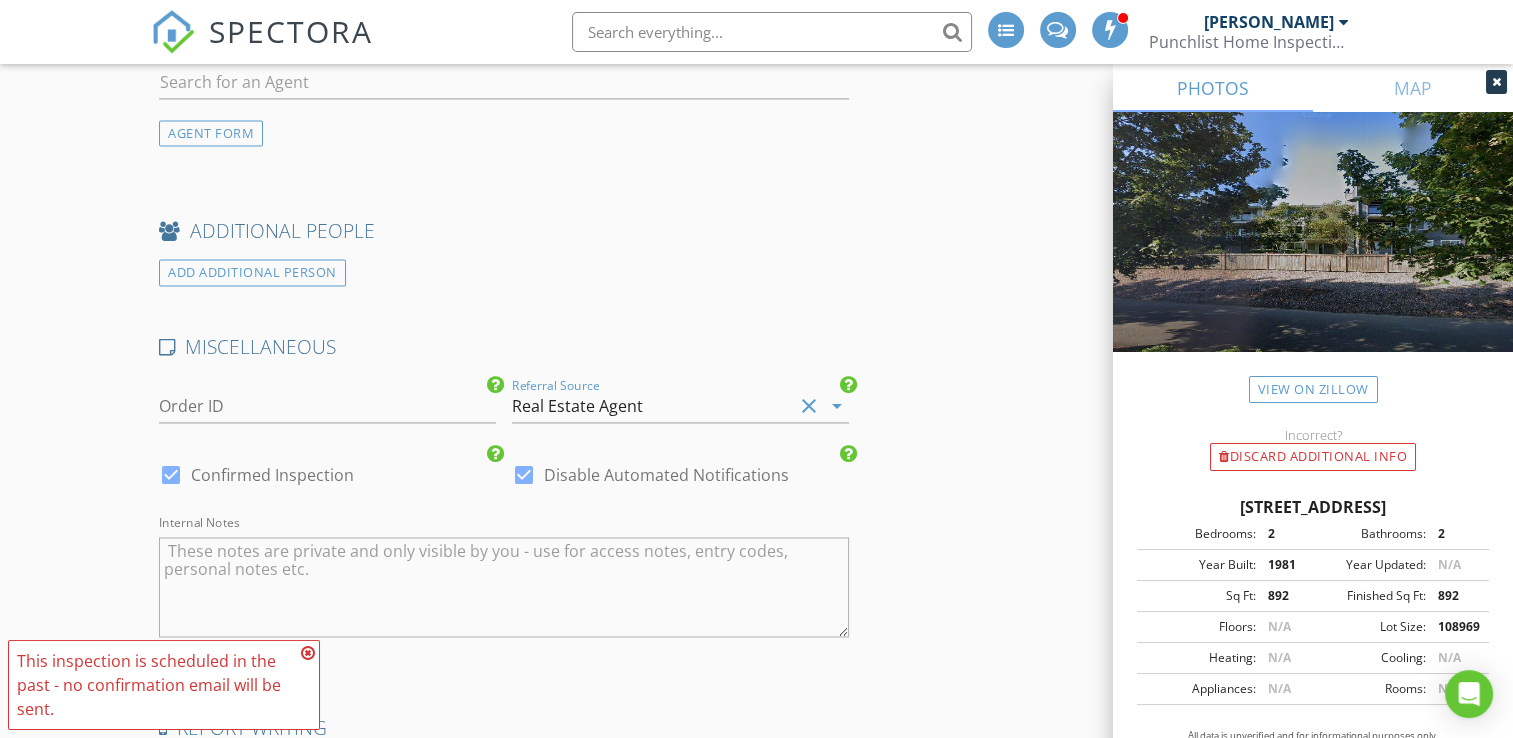 click on "Real Estate Agent" at bounding box center [577, 406] 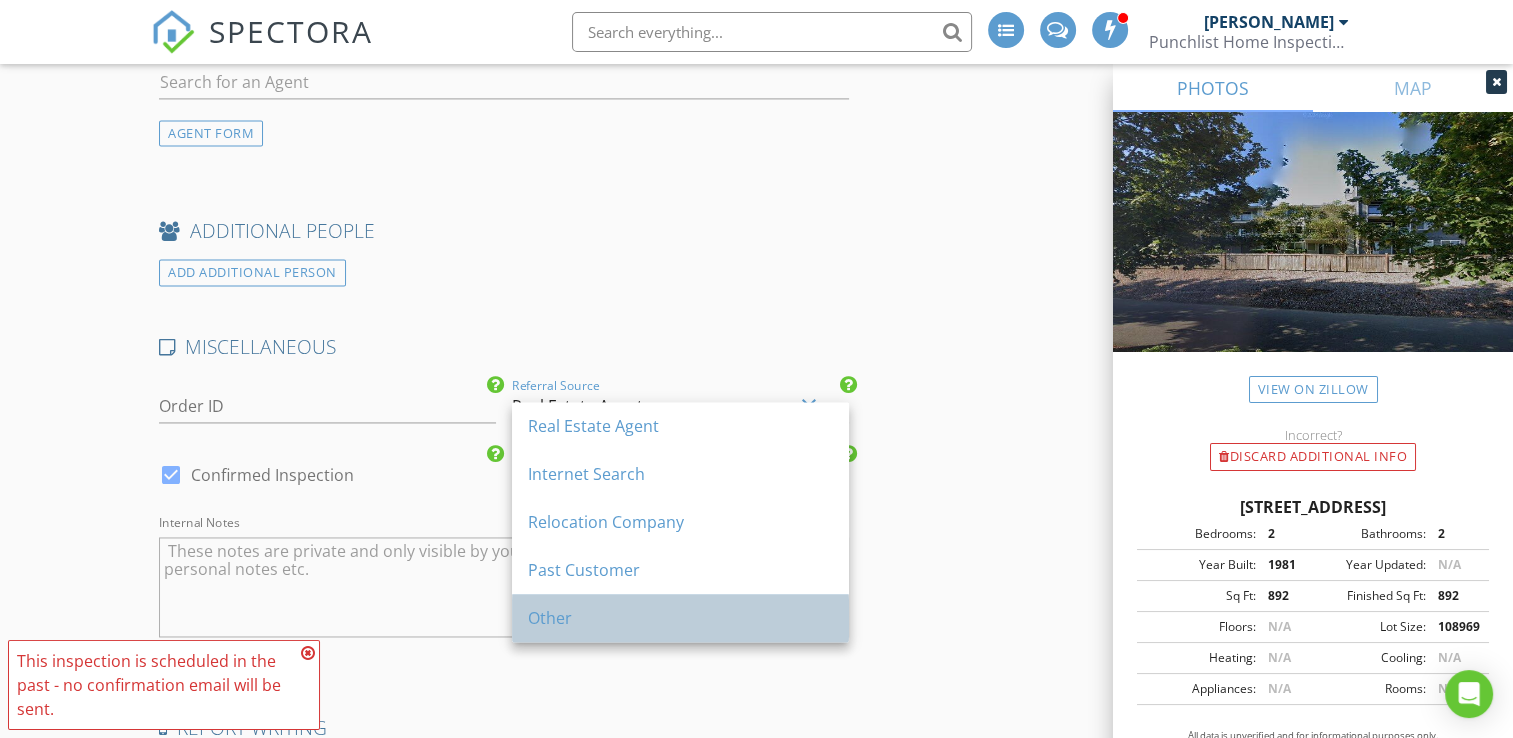 click on "Other" at bounding box center (680, 618) 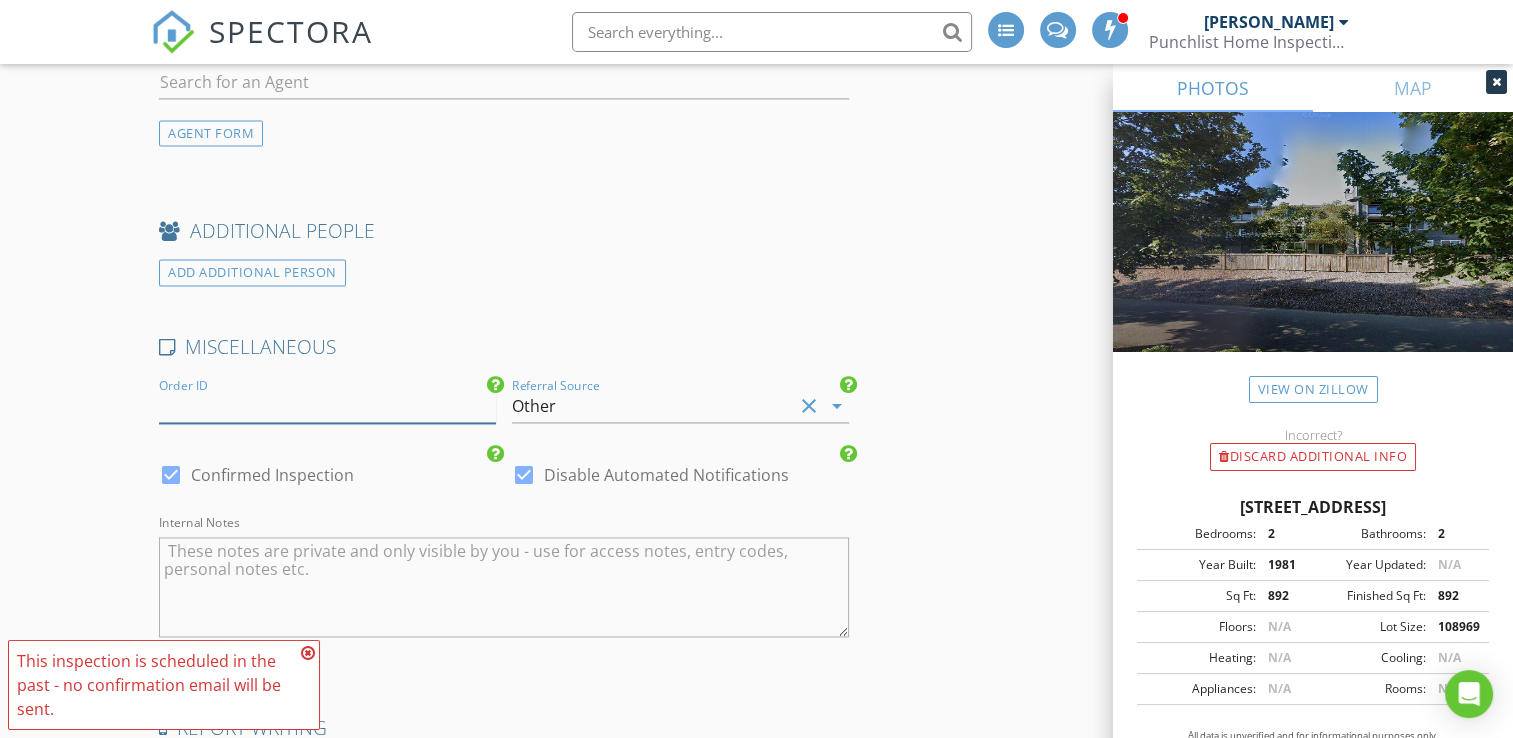click on "Order ID" at bounding box center (327, 406) 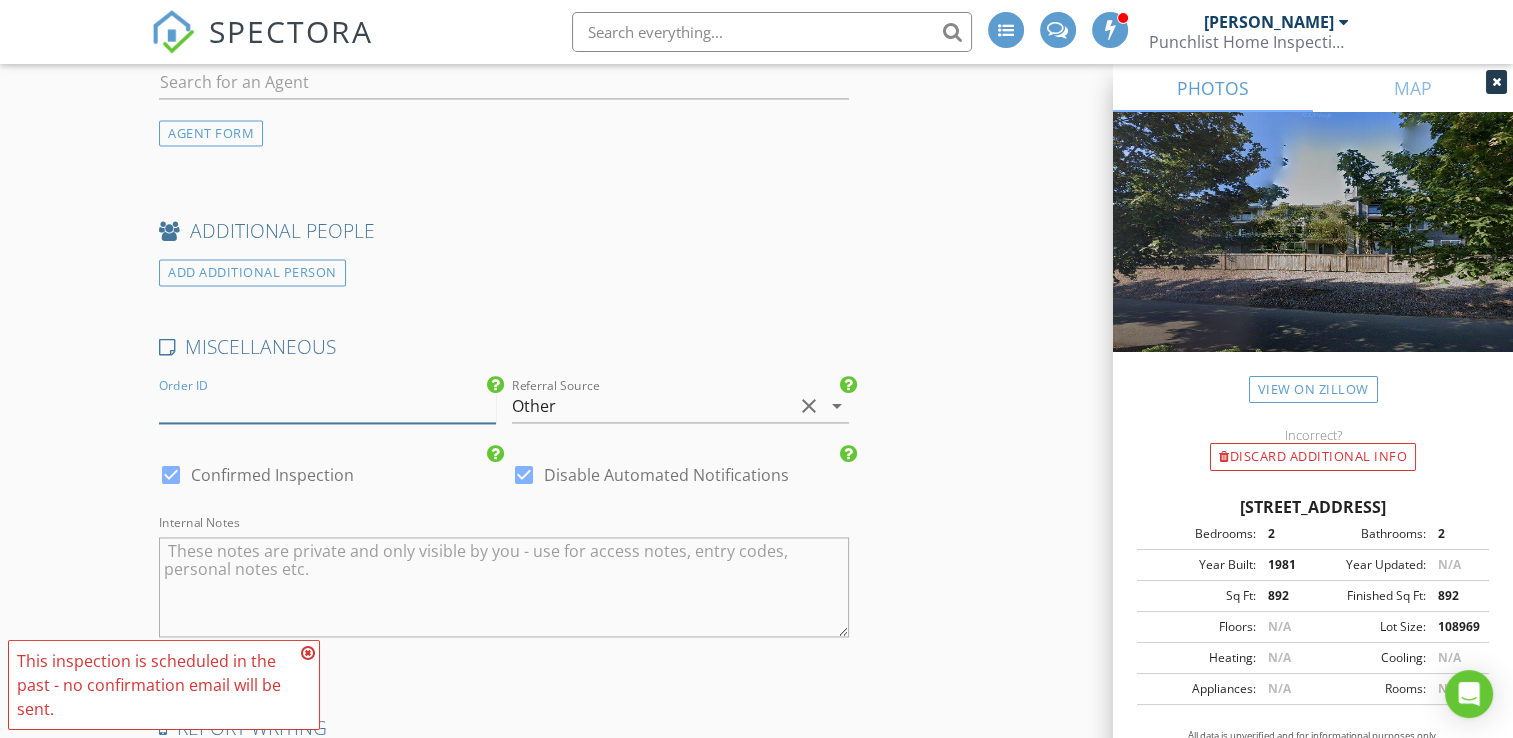 click on "Order ID" at bounding box center [327, 406] 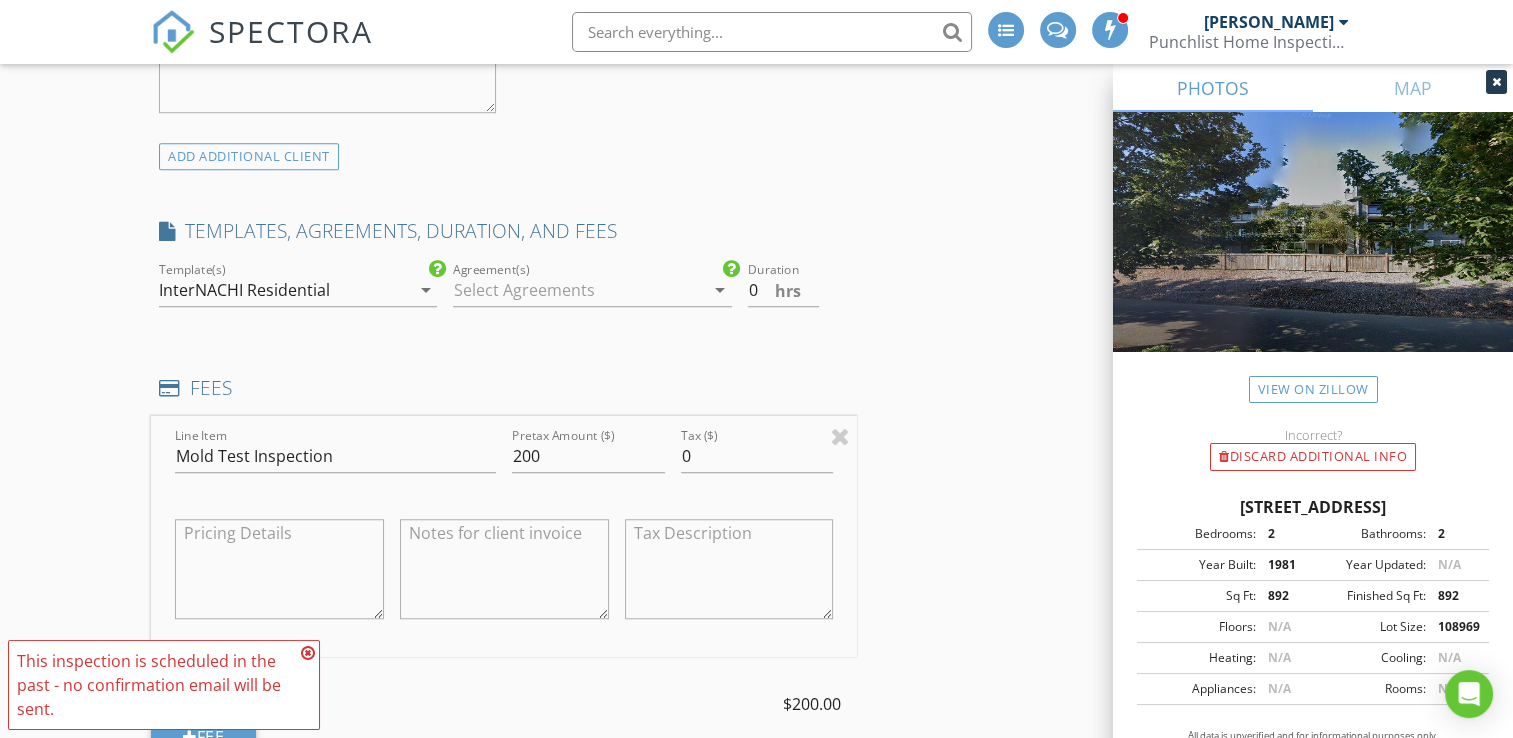 scroll, scrollTop: 1440, scrollLeft: 0, axis: vertical 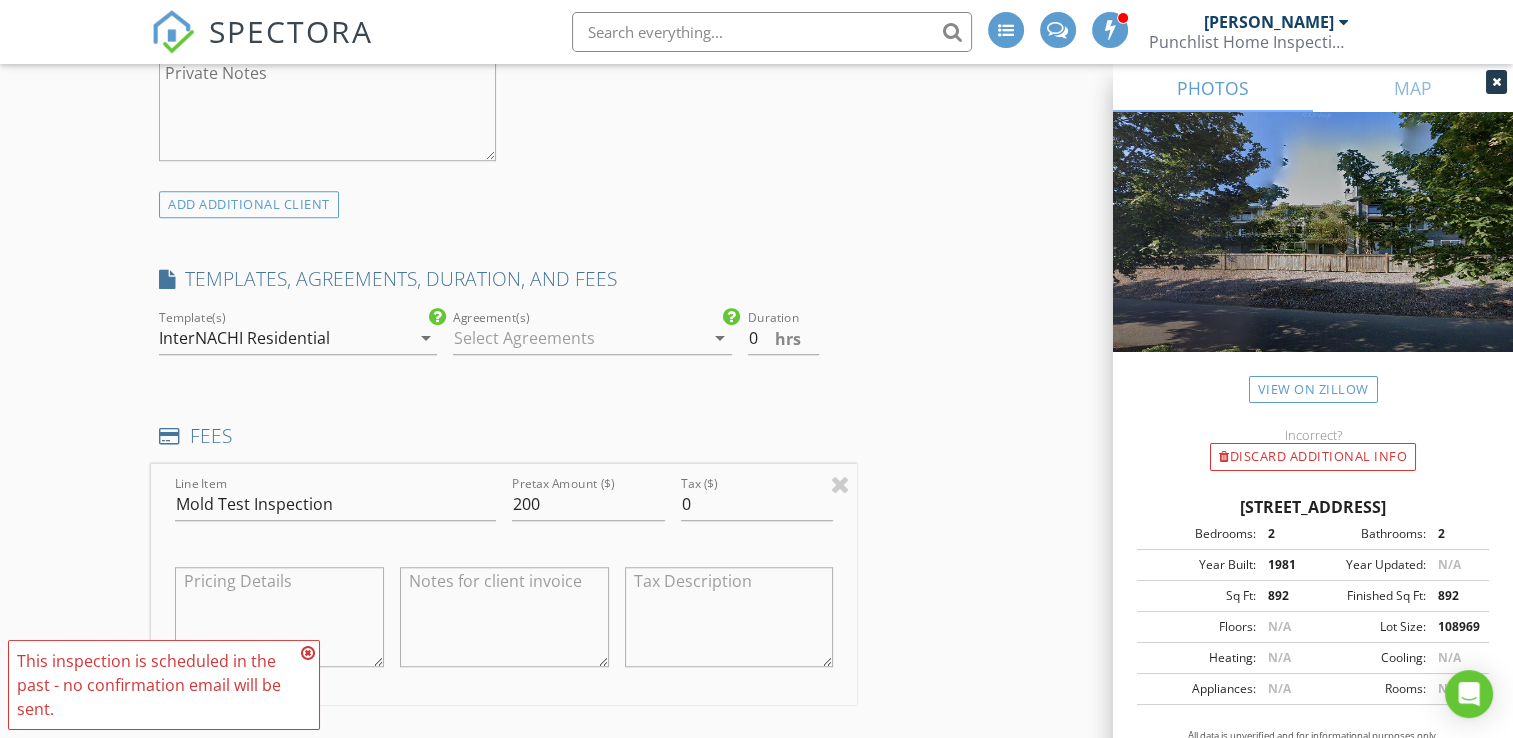 click at bounding box center [578, 338] 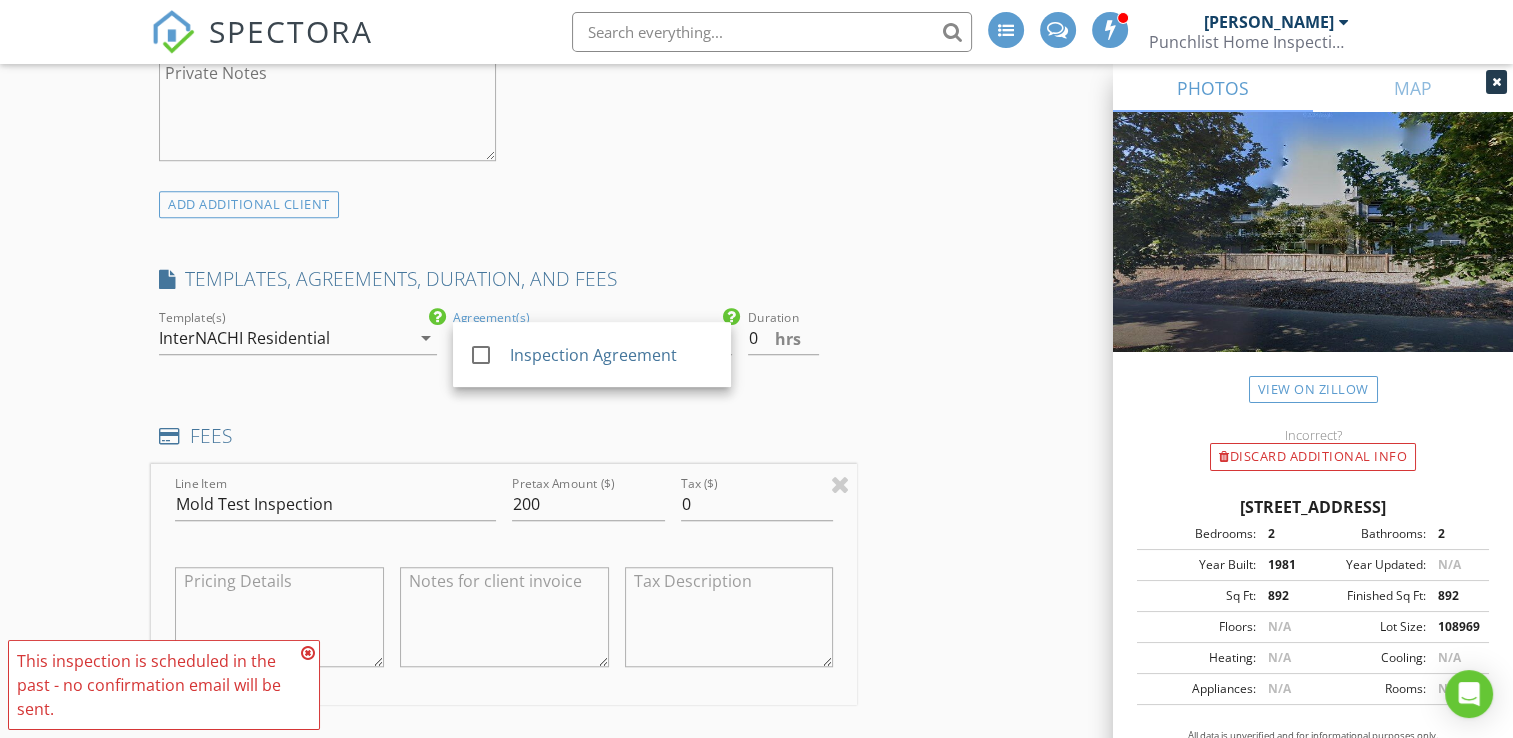 click on "TEMPLATES, AGREEMENTS, DURATION, AND FEES" at bounding box center [504, 286] 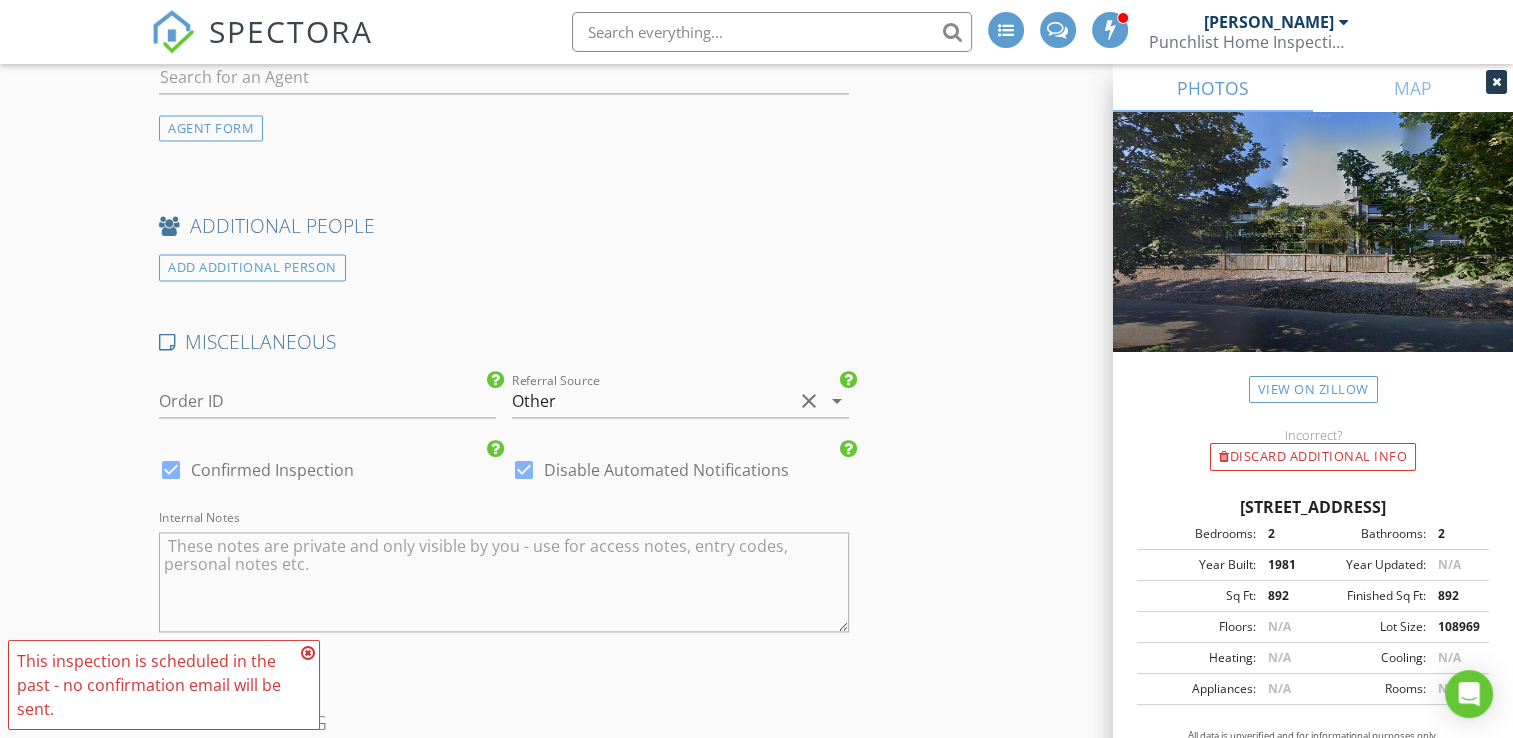scroll, scrollTop: 3240, scrollLeft: 0, axis: vertical 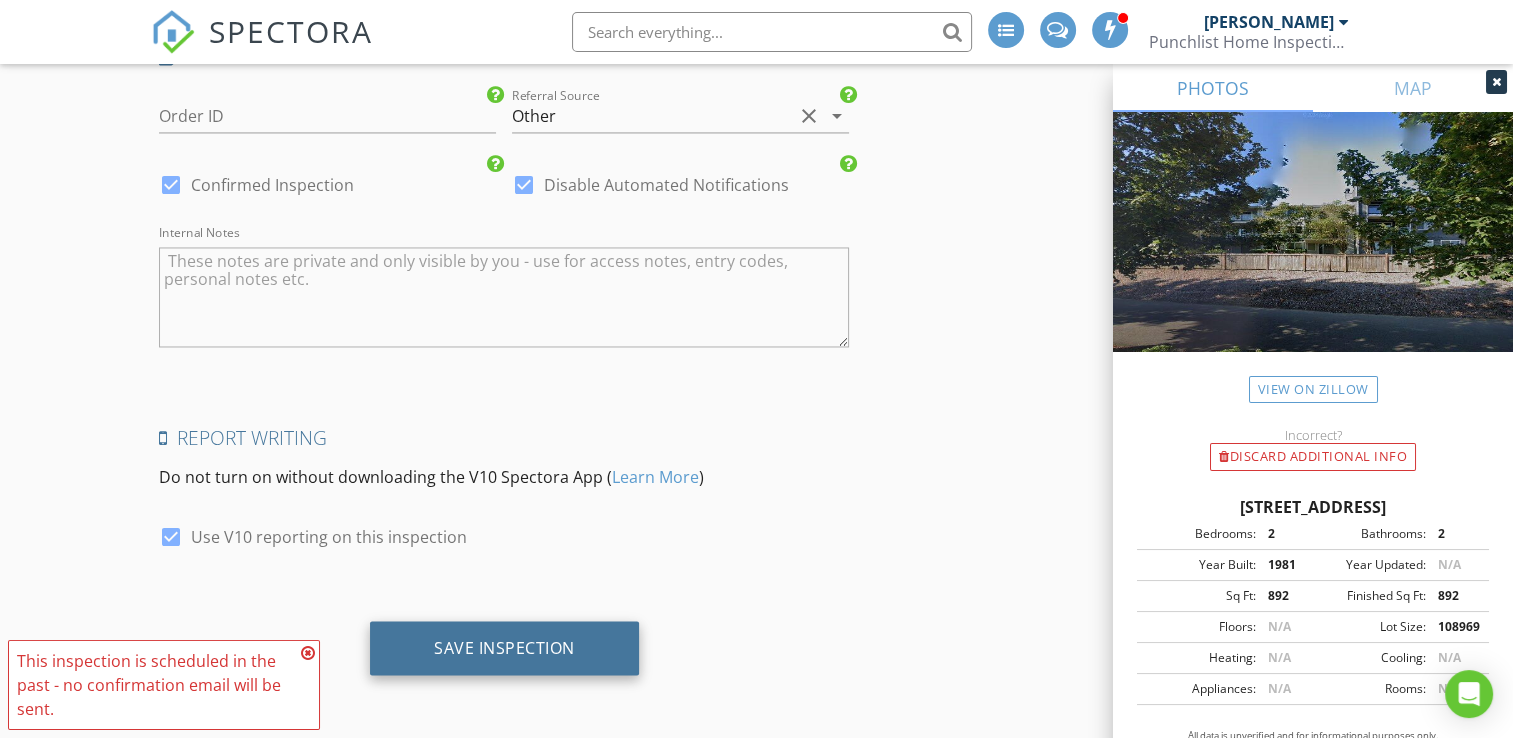 click on "Save Inspection" at bounding box center (504, 647) 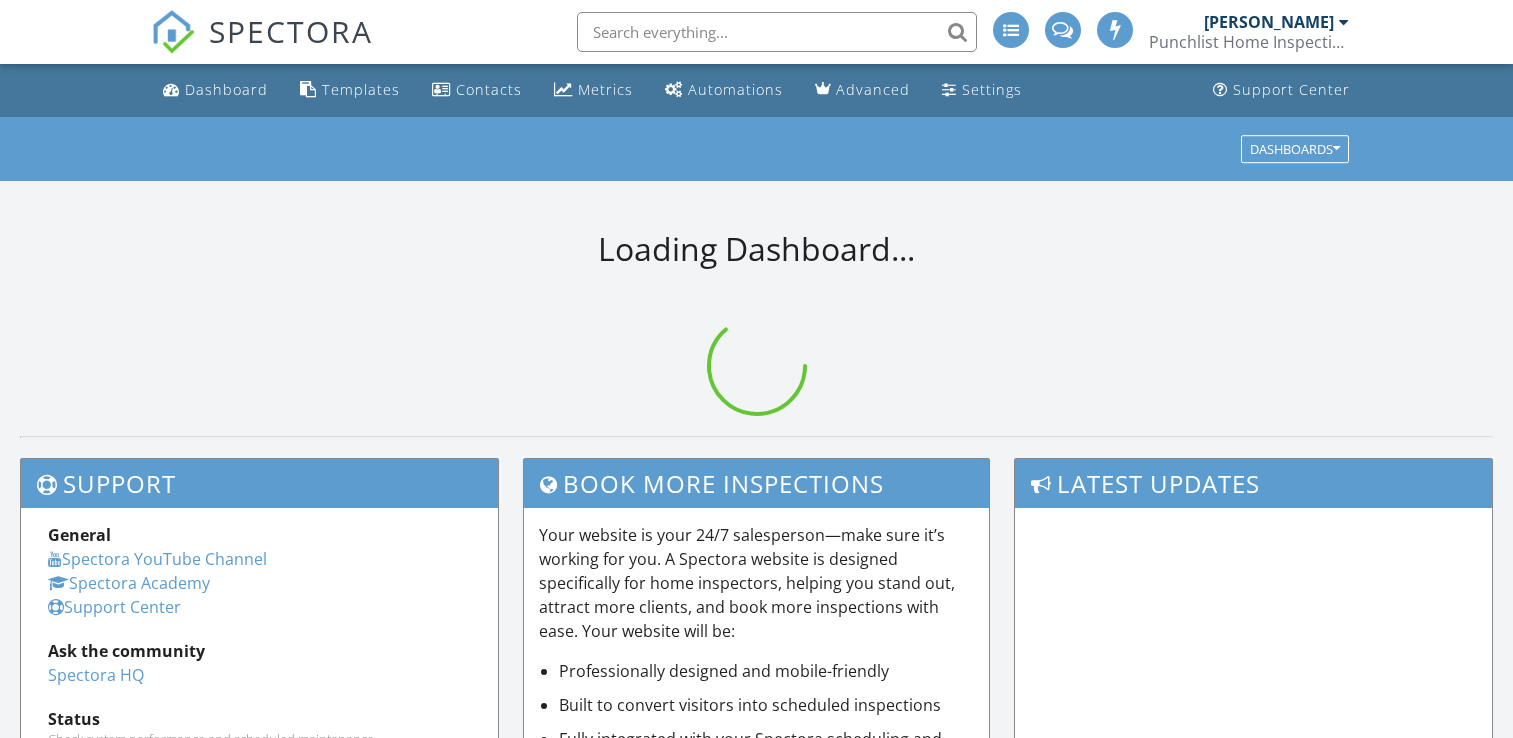 scroll, scrollTop: 0, scrollLeft: 0, axis: both 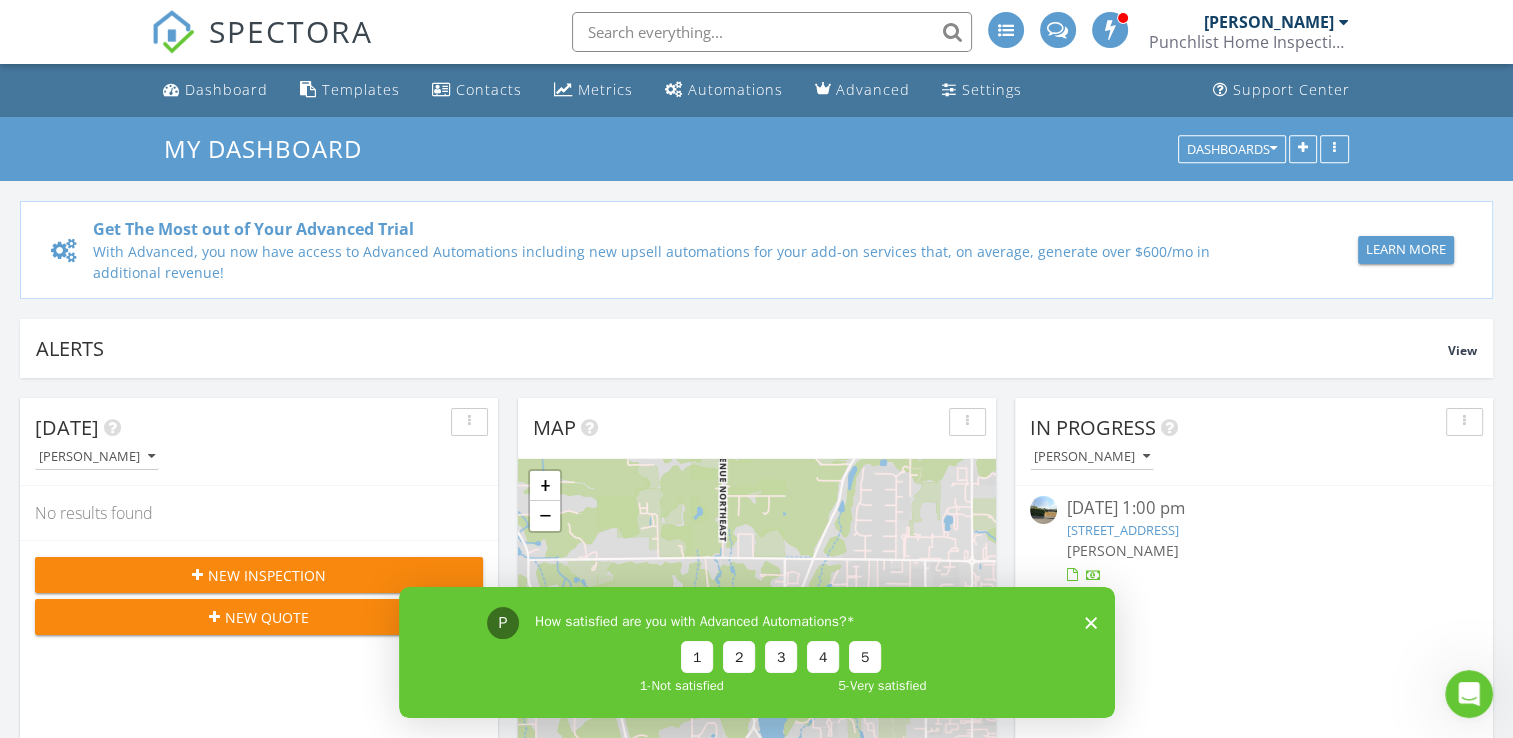 click 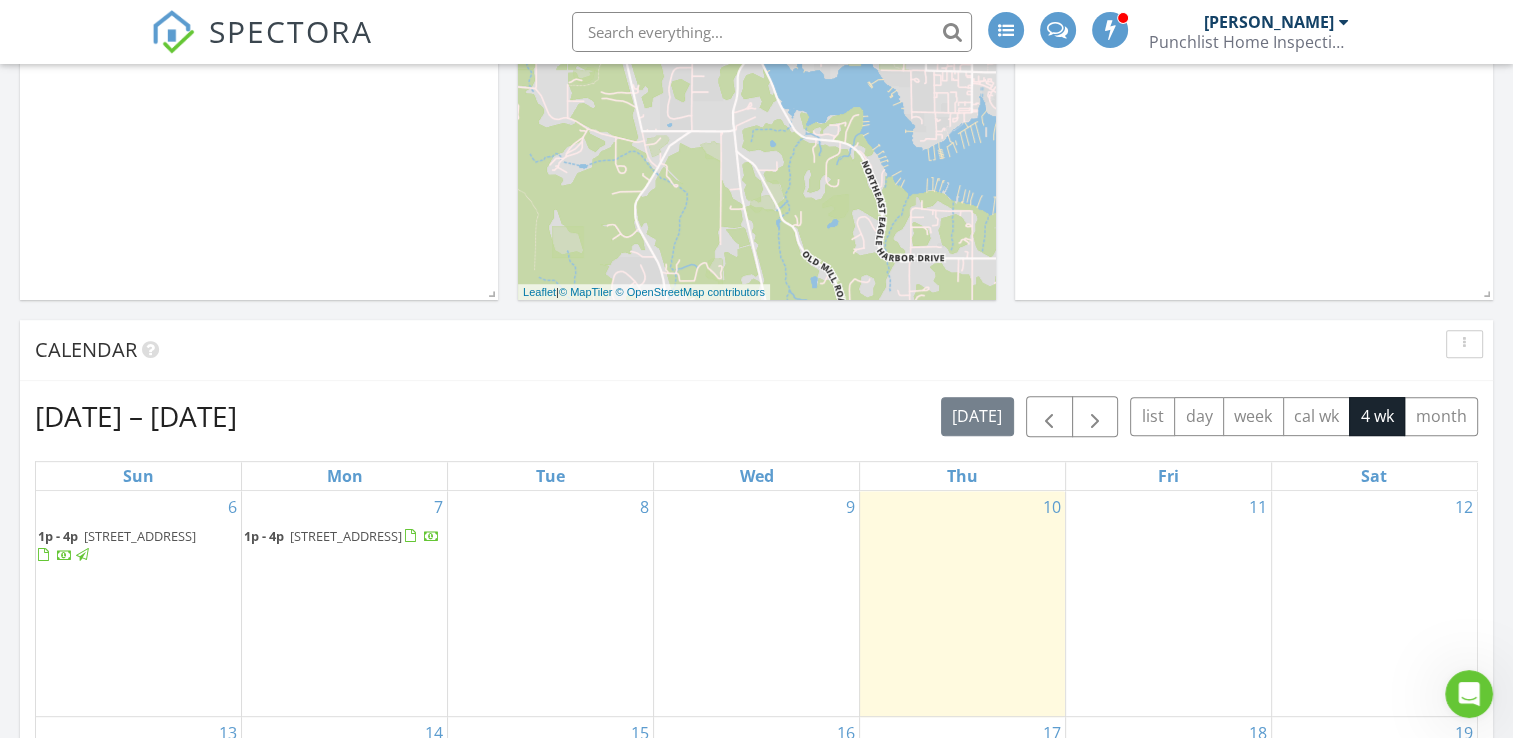 scroll, scrollTop: 900, scrollLeft: 0, axis: vertical 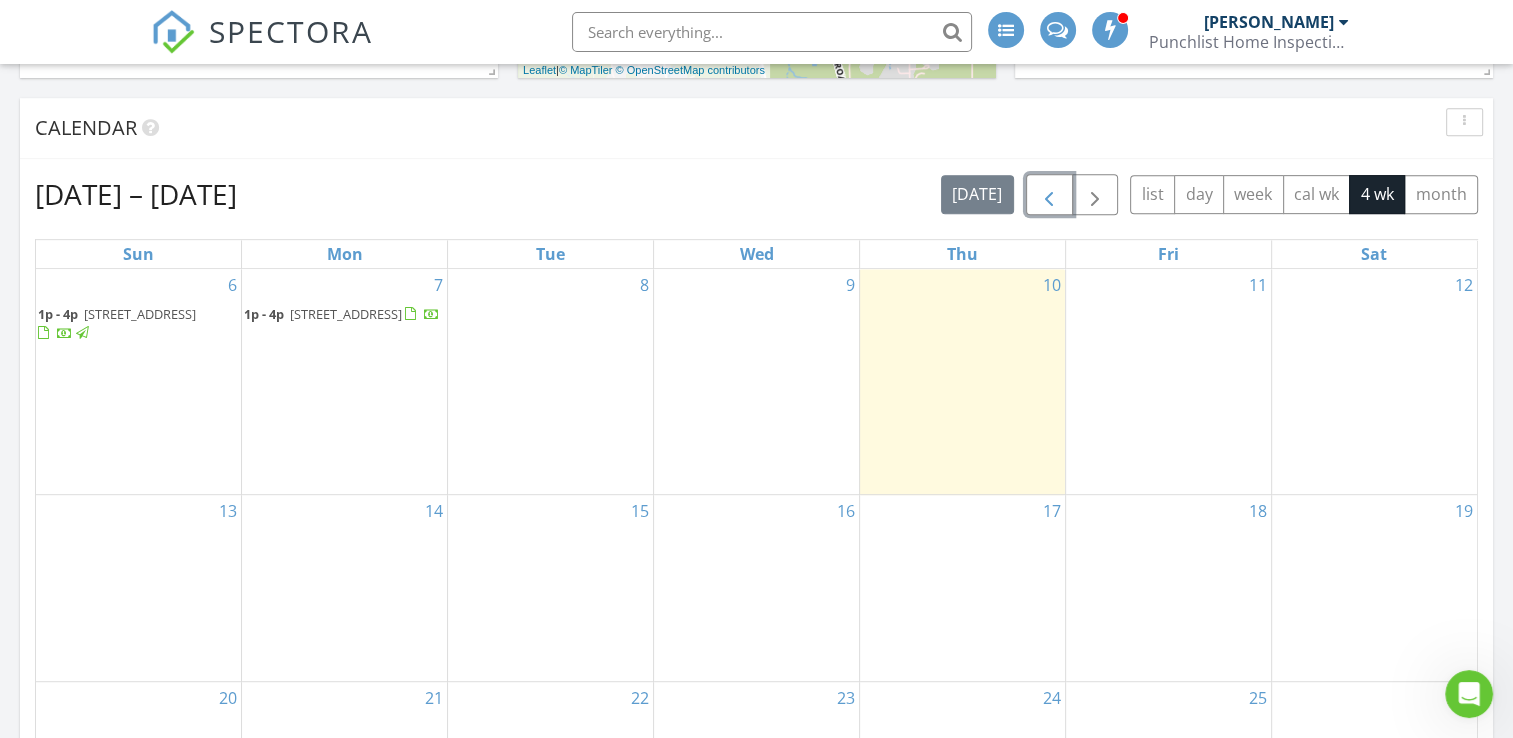 click at bounding box center [1049, 195] 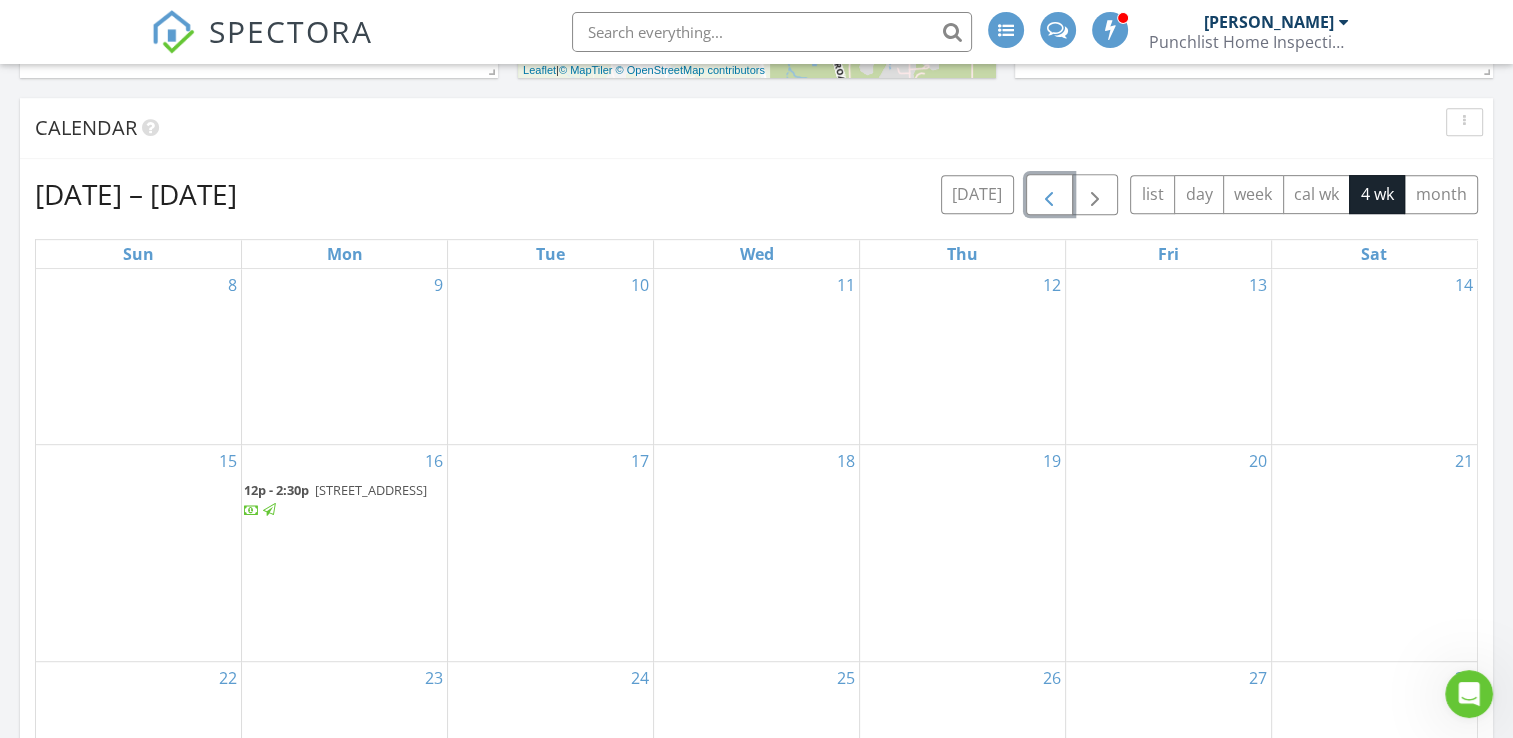 click at bounding box center (1049, 195) 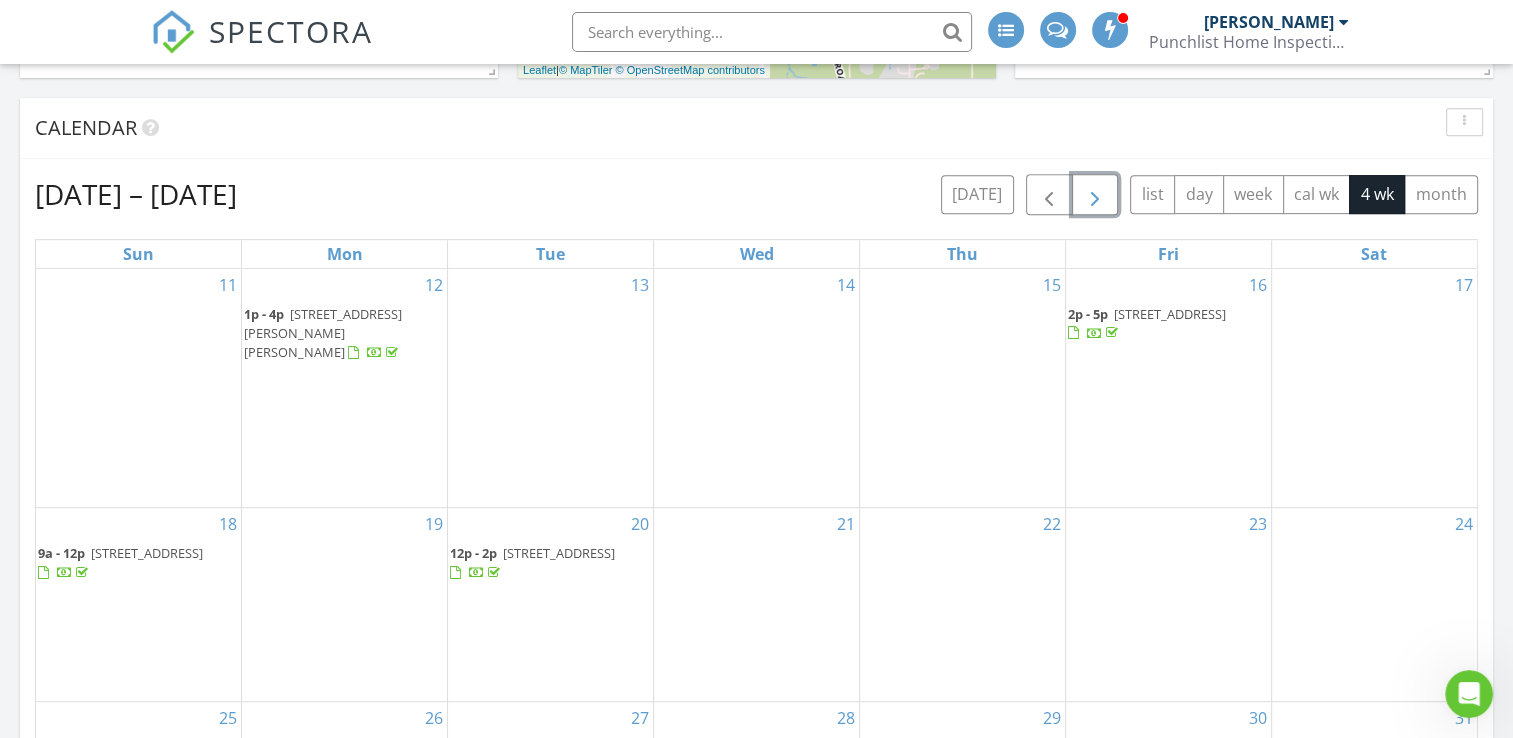 click at bounding box center [1095, 195] 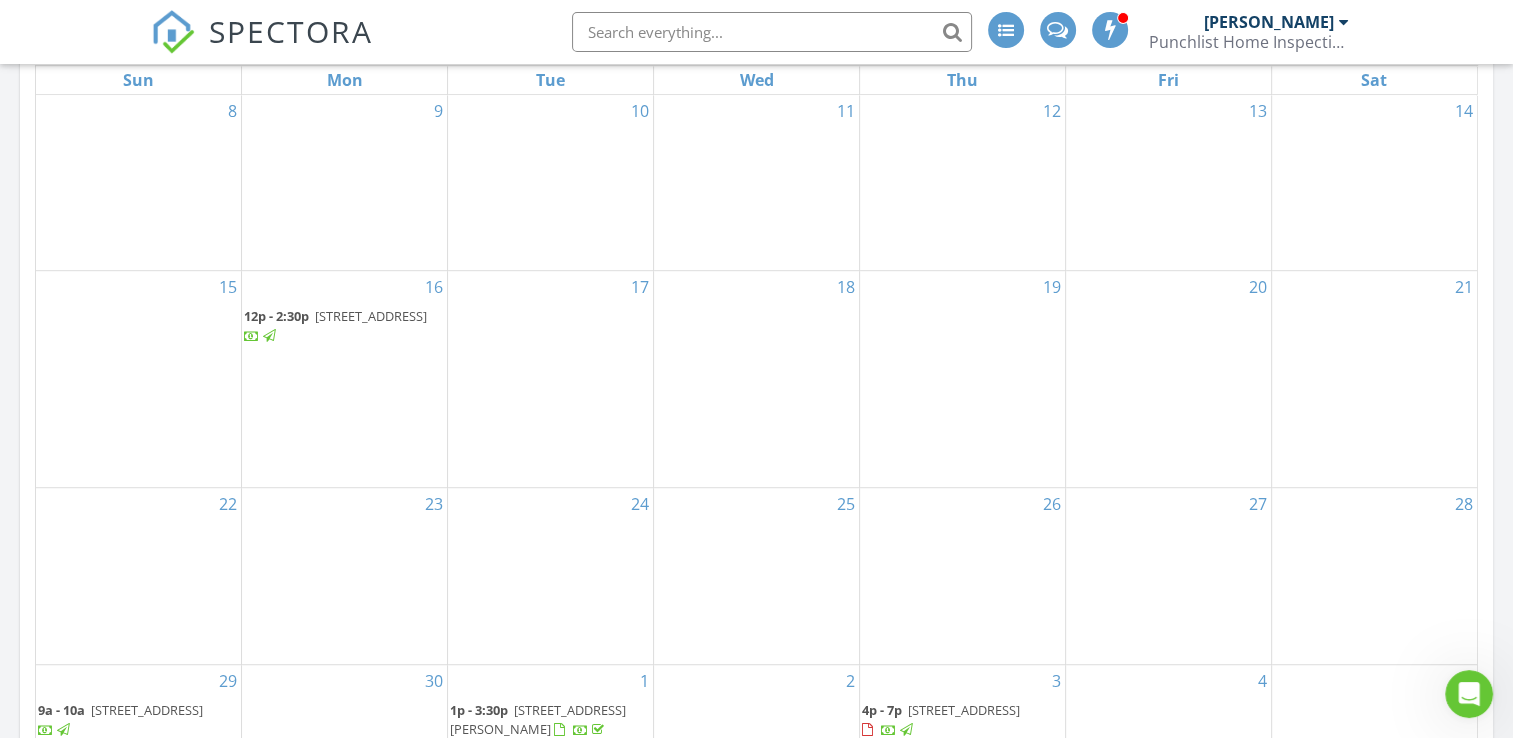 scroll, scrollTop: 1300, scrollLeft: 0, axis: vertical 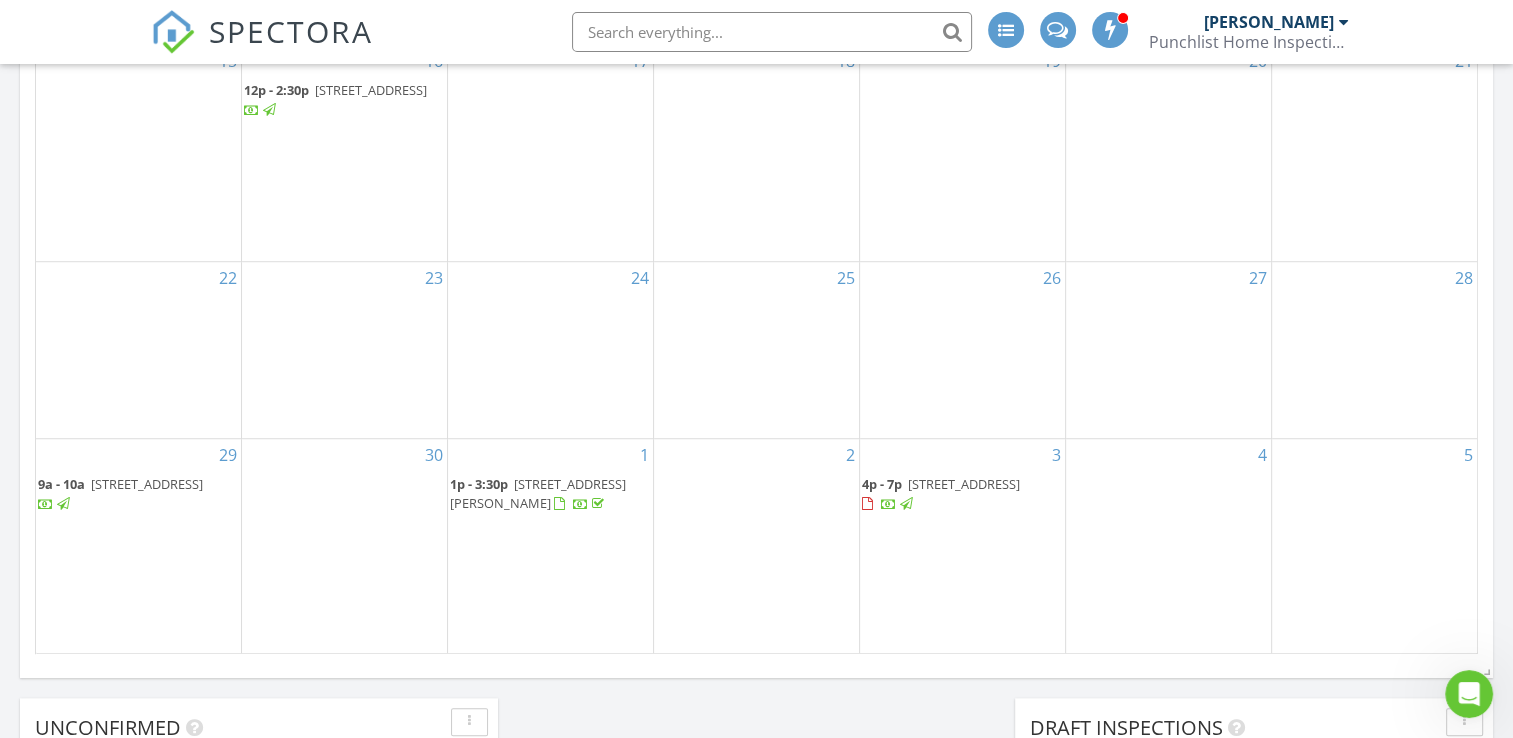 click on "530 W Olympic Pl, Seattle 98119" at bounding box center (147, 484) 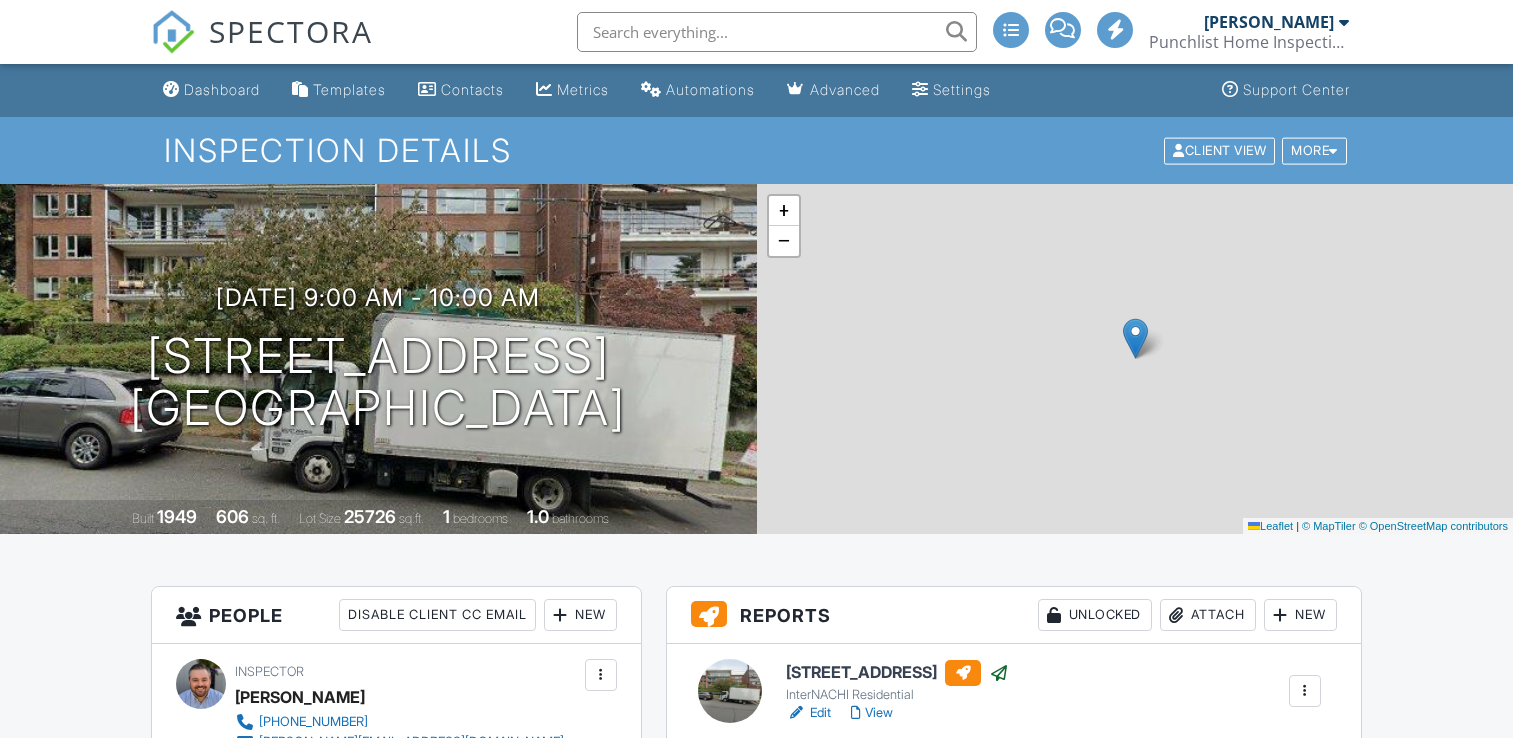 scroll, scrollTop: 0, scrollLeft: 0, axis: both 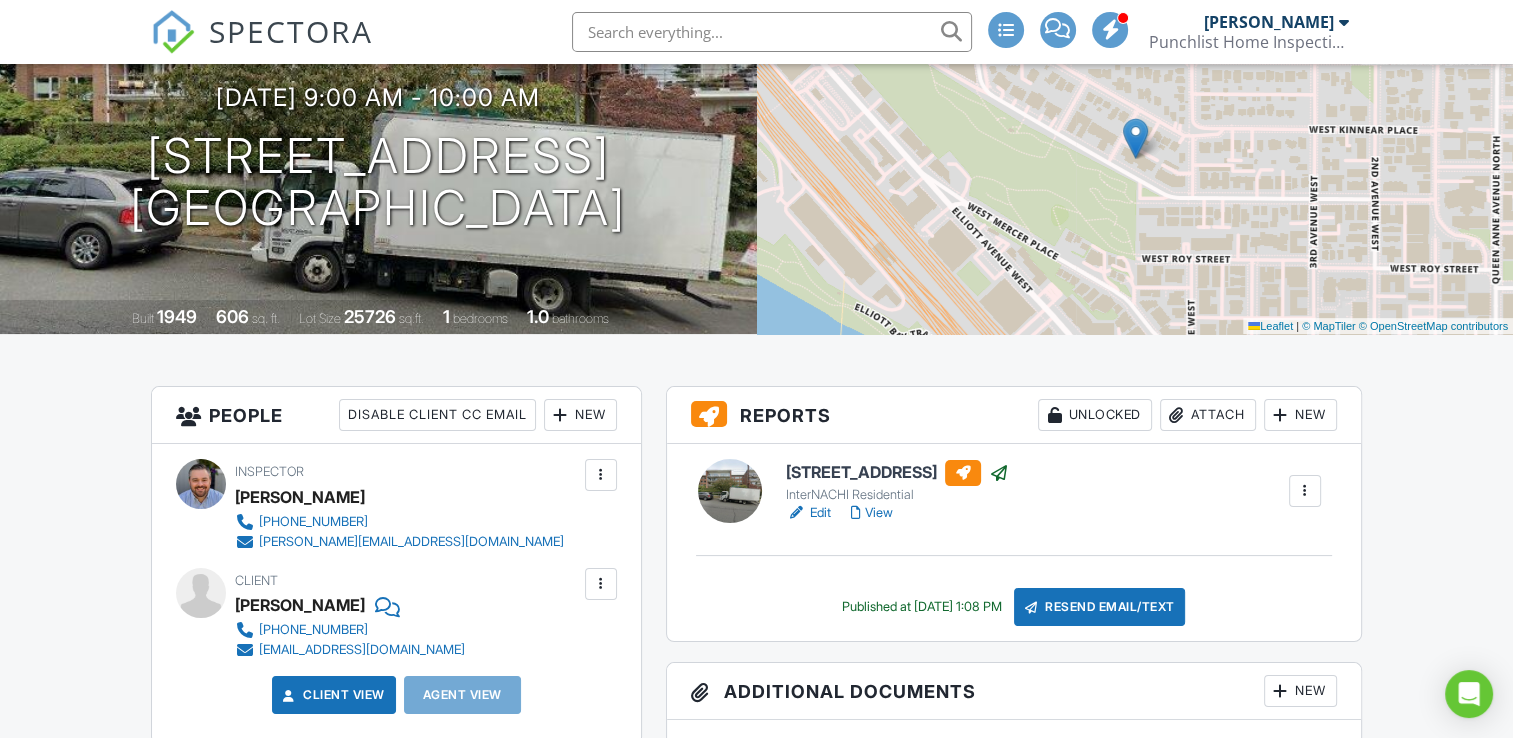 click on "InterNACHI Residential" at bounding box center (897, 495) 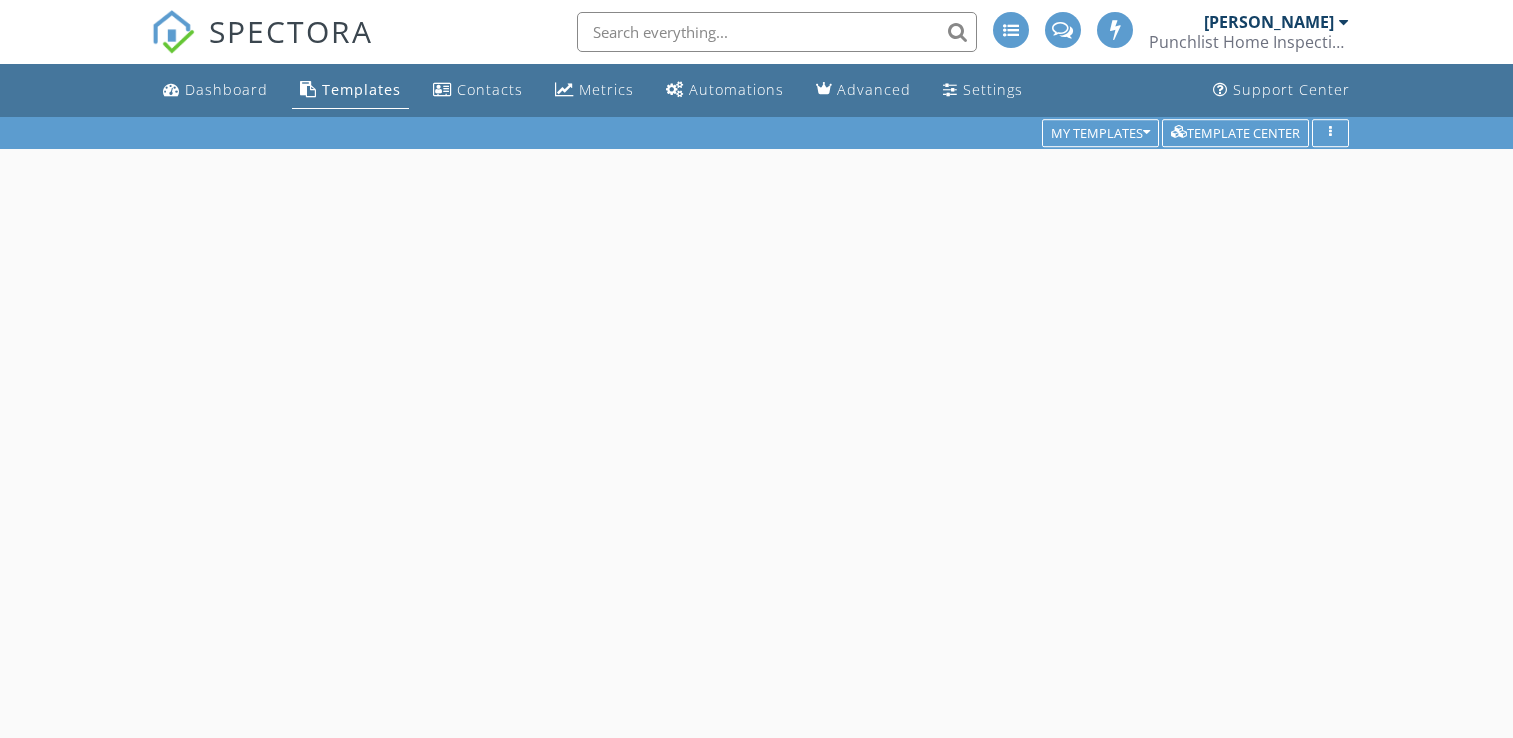 scroll, scrollTop: 0, scrollLeft: 0, axis: both 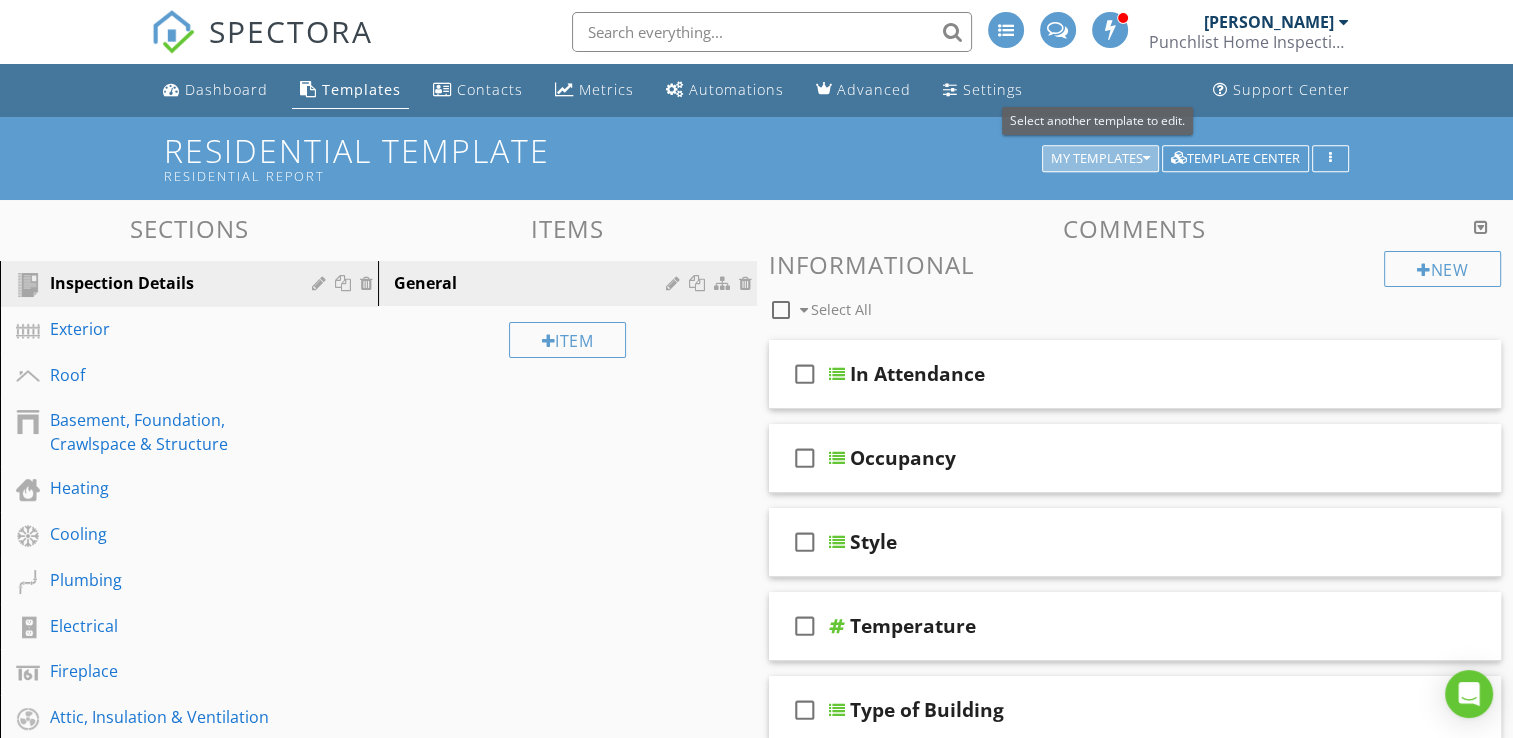 click on "My Templates" at bounding box center [1100, 159] 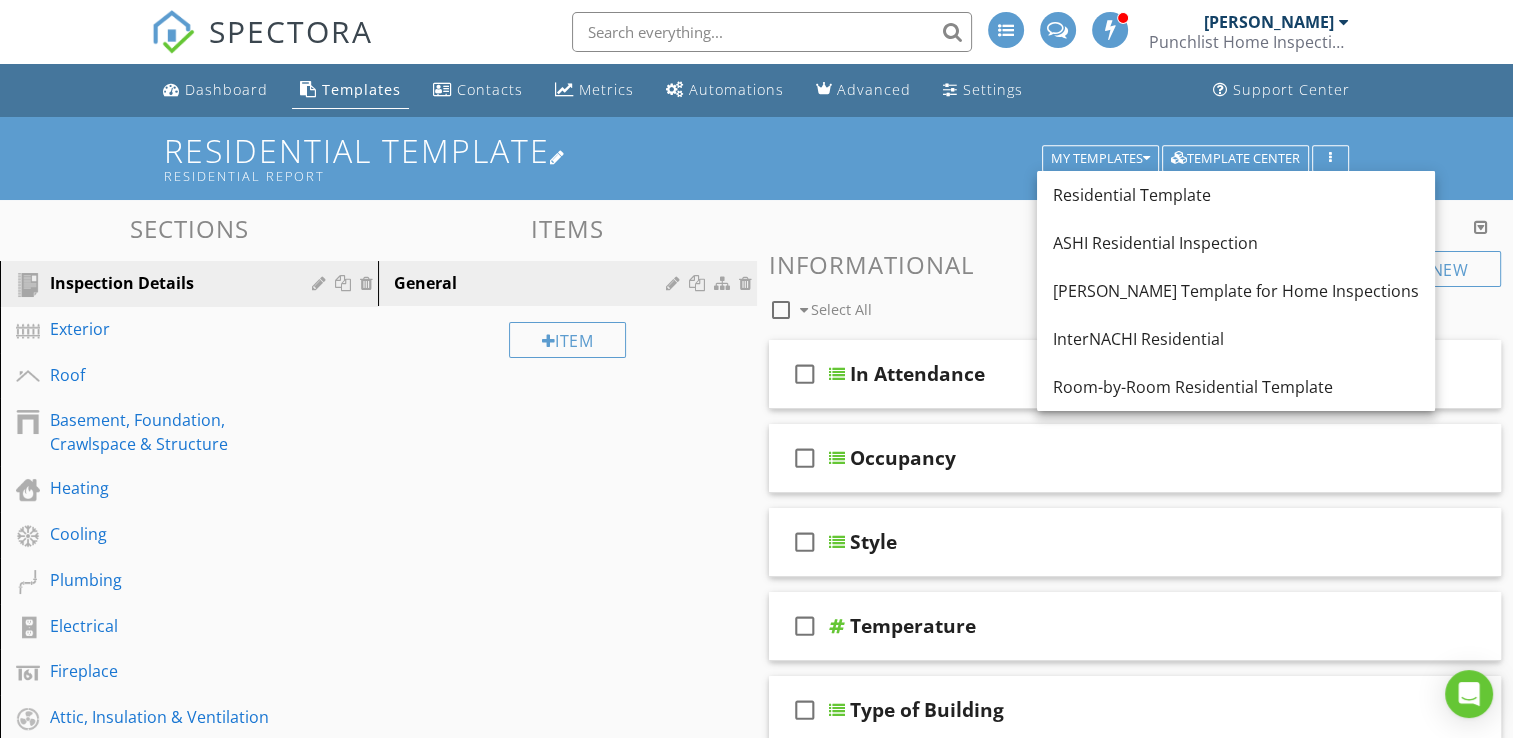 click on "Residential Template
Residential Report" at bounding box center [756, 158] 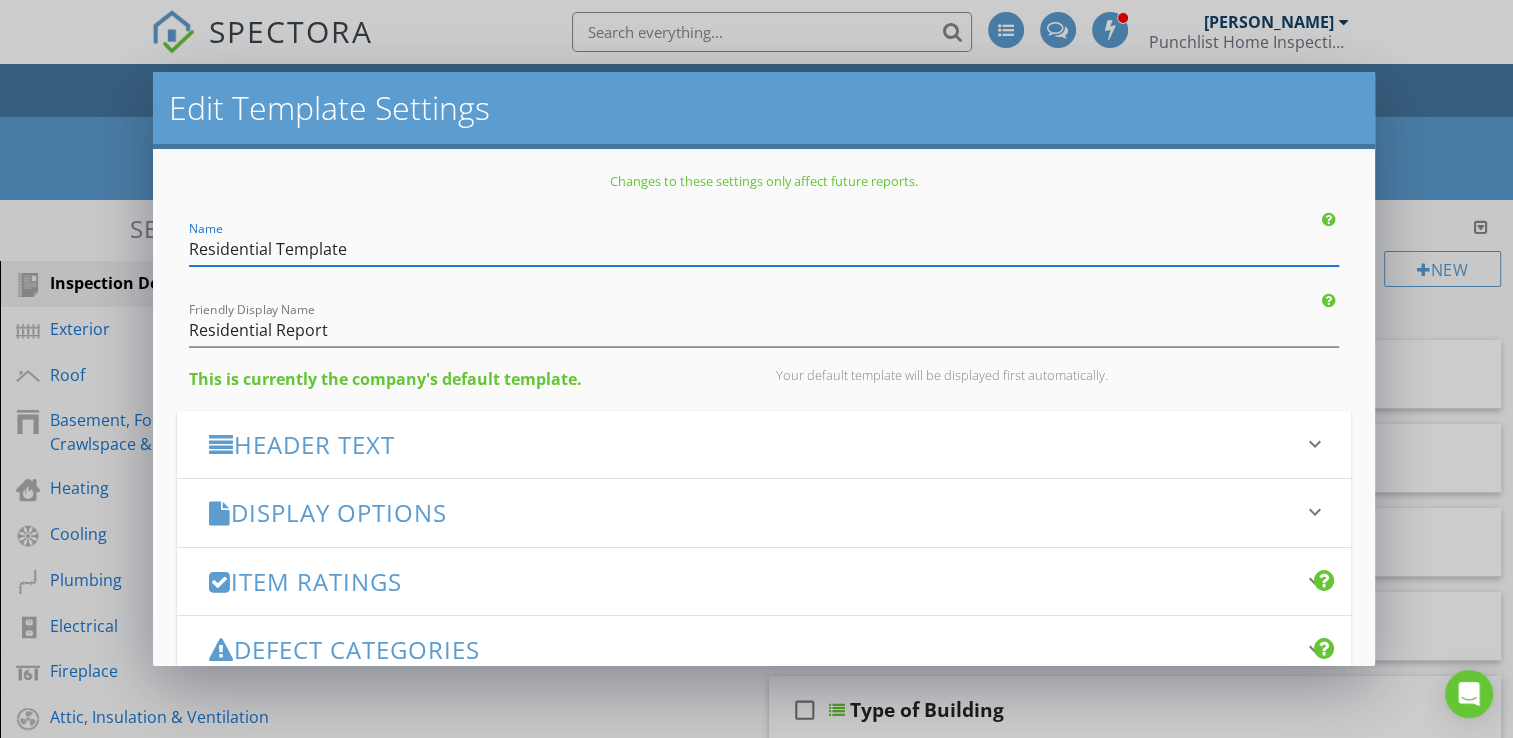 click on "Edit Template Settings   Changes to these settings only affect future reports.     Name Residential Template     Friendly Display Name Residential Report
This is currently the company's default template.
Your default template will be displayed first
automatically.
Header Text
keyboard_arrow_down   Full Report Header Text     Summary Header Text
Display Options
keyboard_arrow_down     check_box Display Category Counts Summary
What does this look like?
check_box_outline_blank Display 'Items Inspected' Count
With
vs
without
check_box_outline_blank Display Inspector Signature   Configure Signature
Where does this display?
check_box Display Standards of Practice
Set per-section by clicking the 'pencil' icon next to each
section.
What does this look like?
check_box" at bounding box center [756, 369] 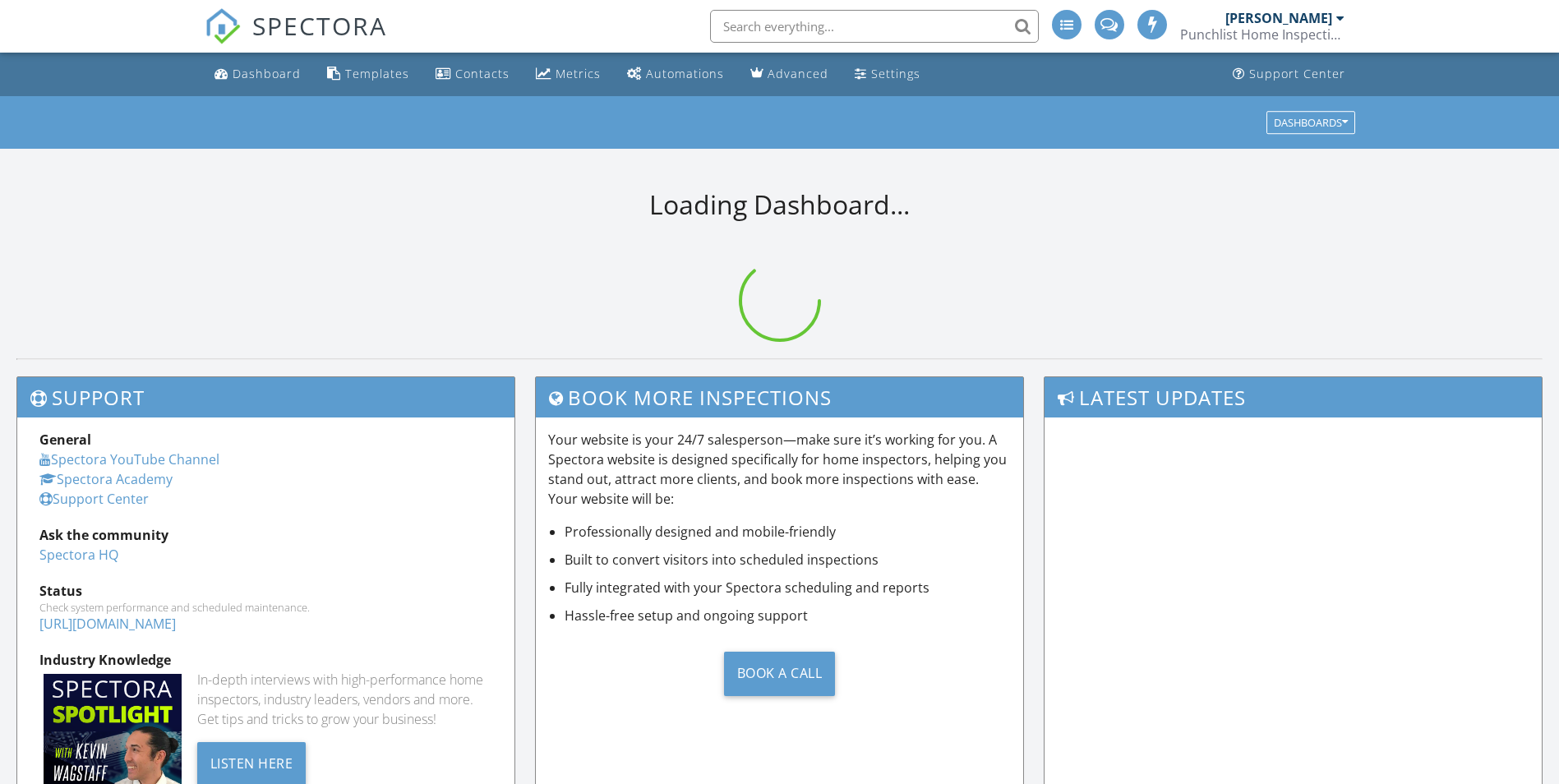 scroll, scrollTop: 0, scrollLeft: 0, axis: both 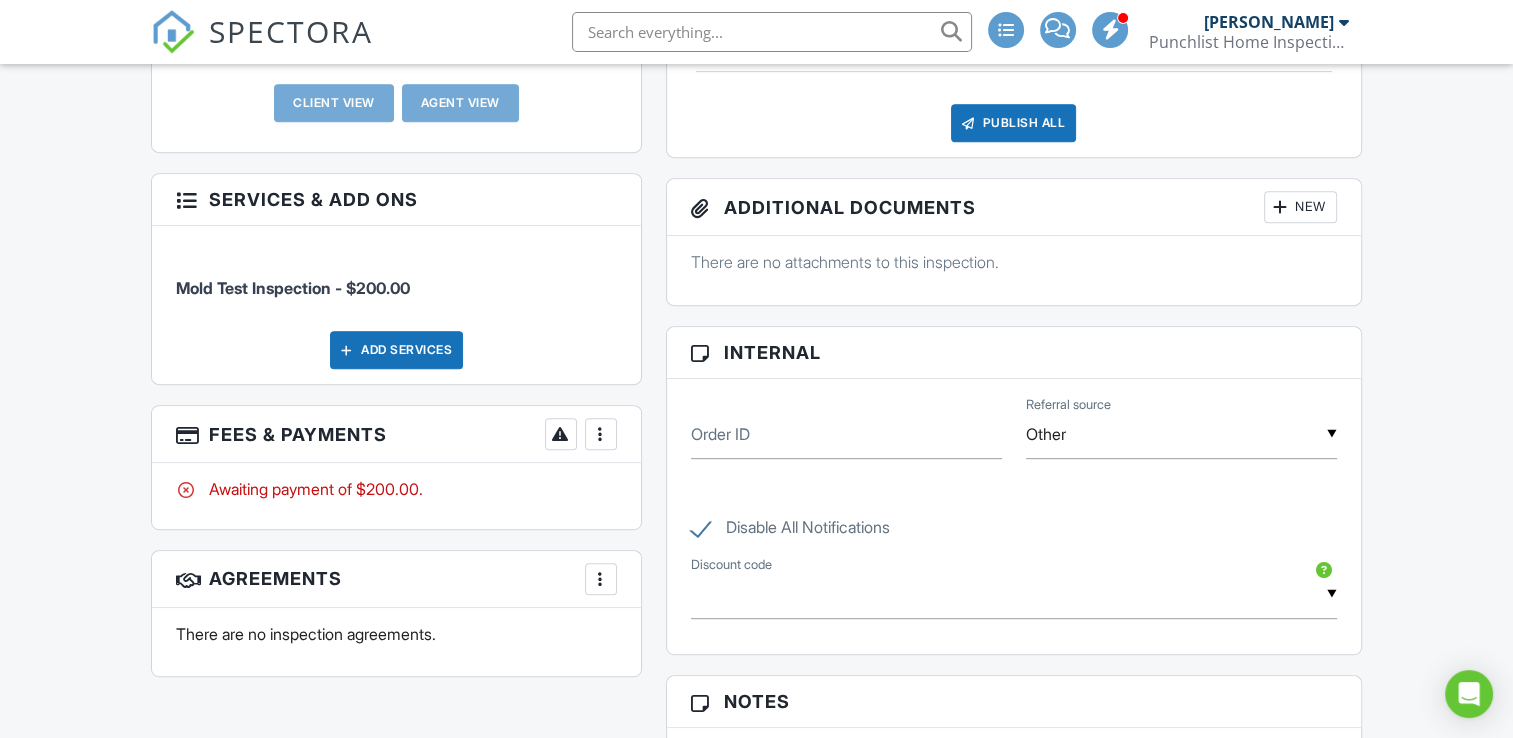 click at bounding box center [601, 434] 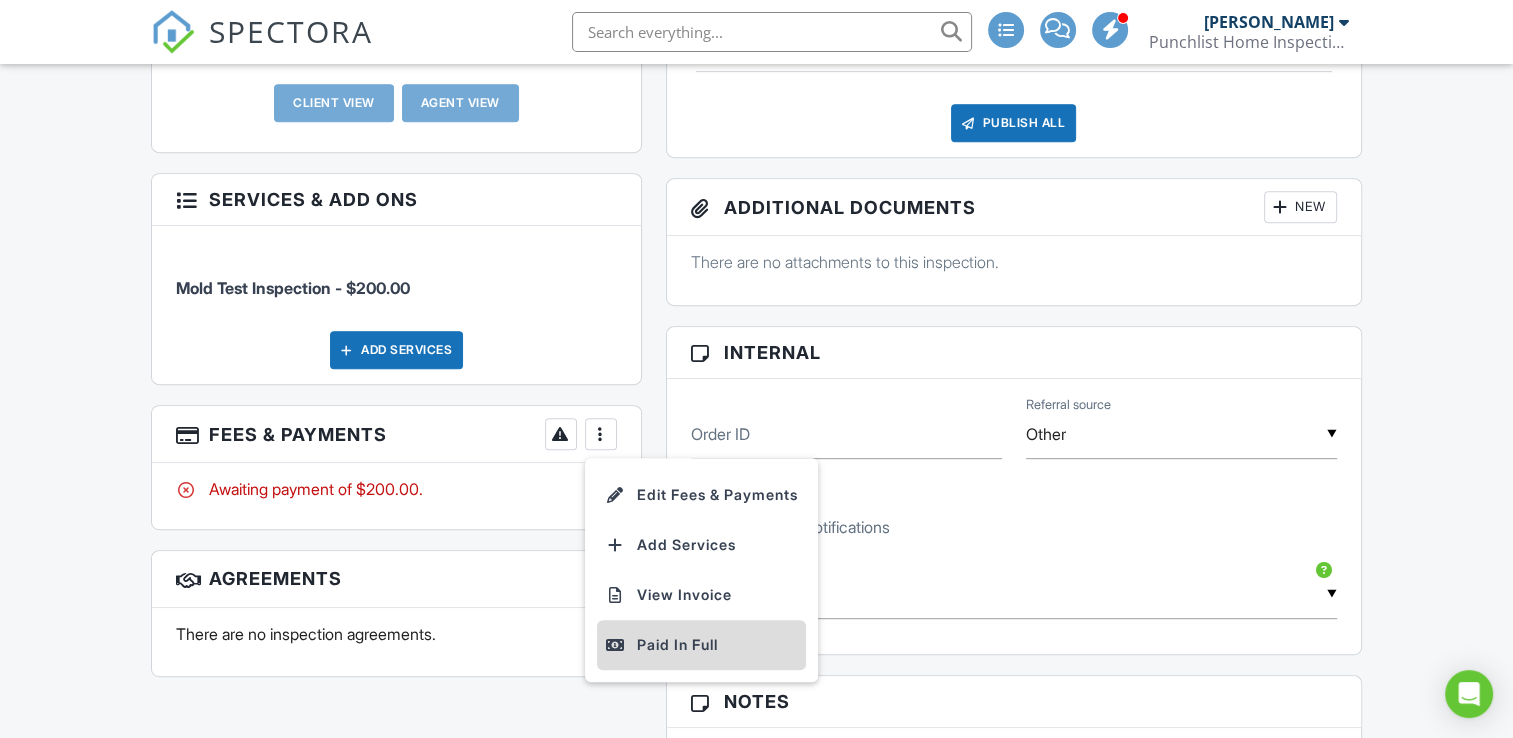 click on "Paid In Full" at bounding box center (701, 645) 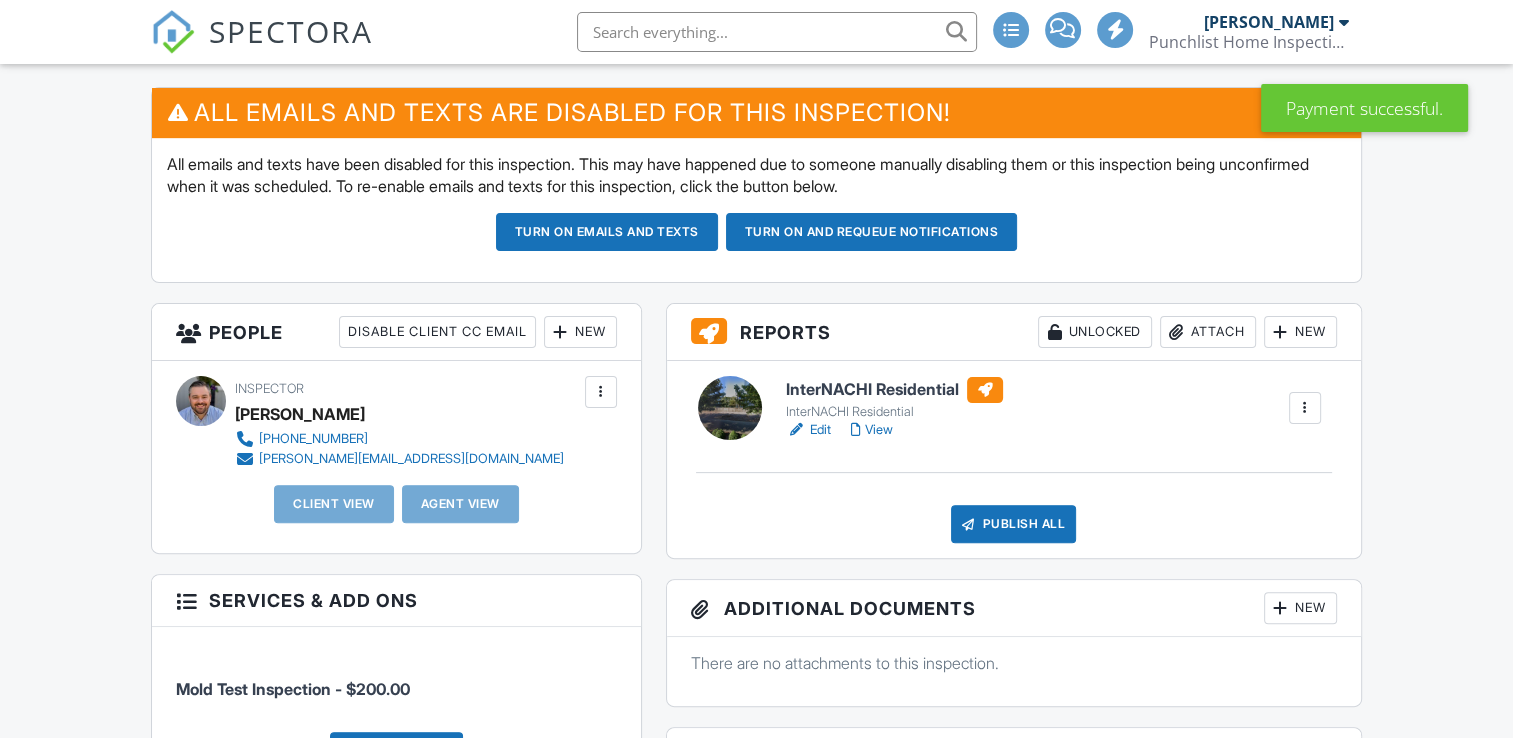scroll, scrollTop: 500, scrollLeft: 0, axis: vertical 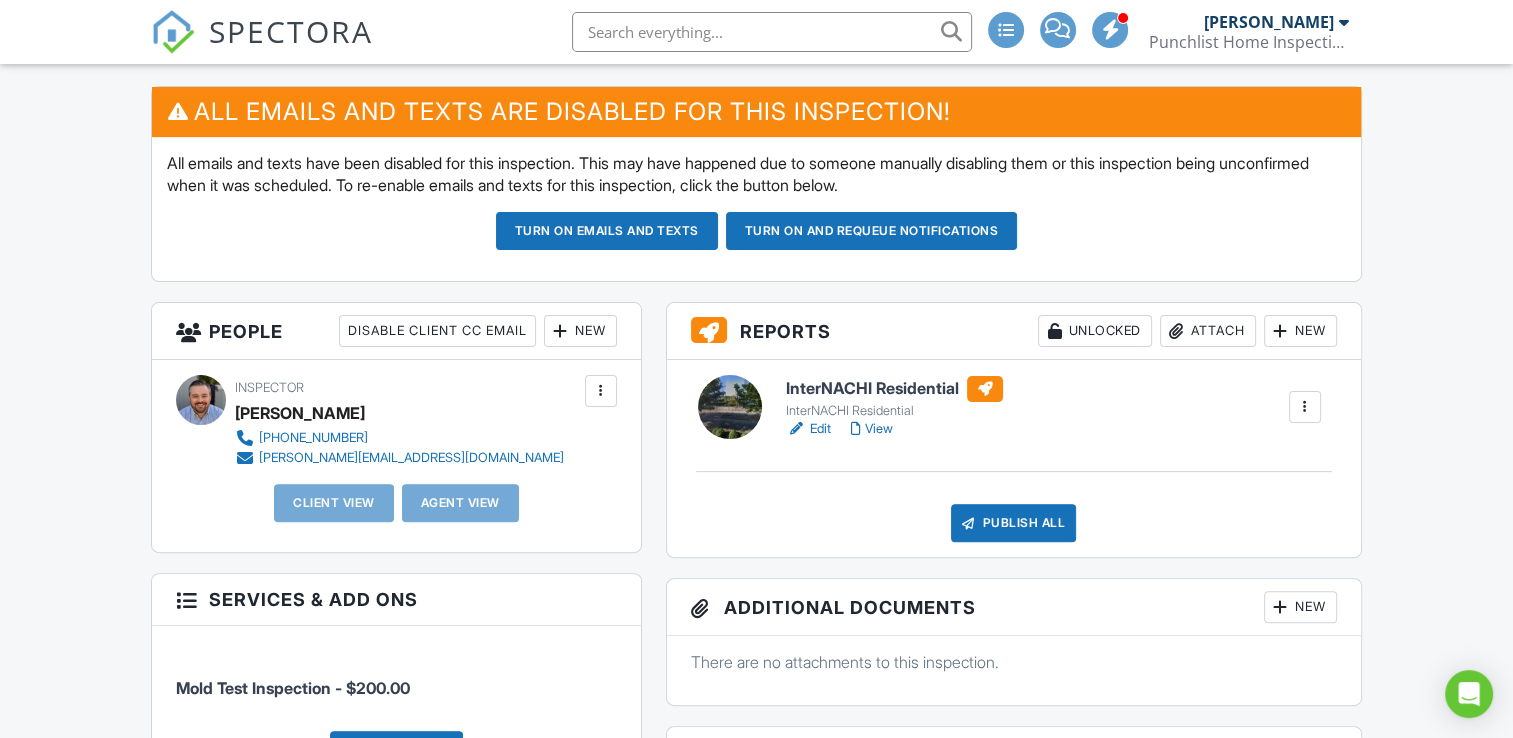 click on "Edit" at bounding box center (808, 429) 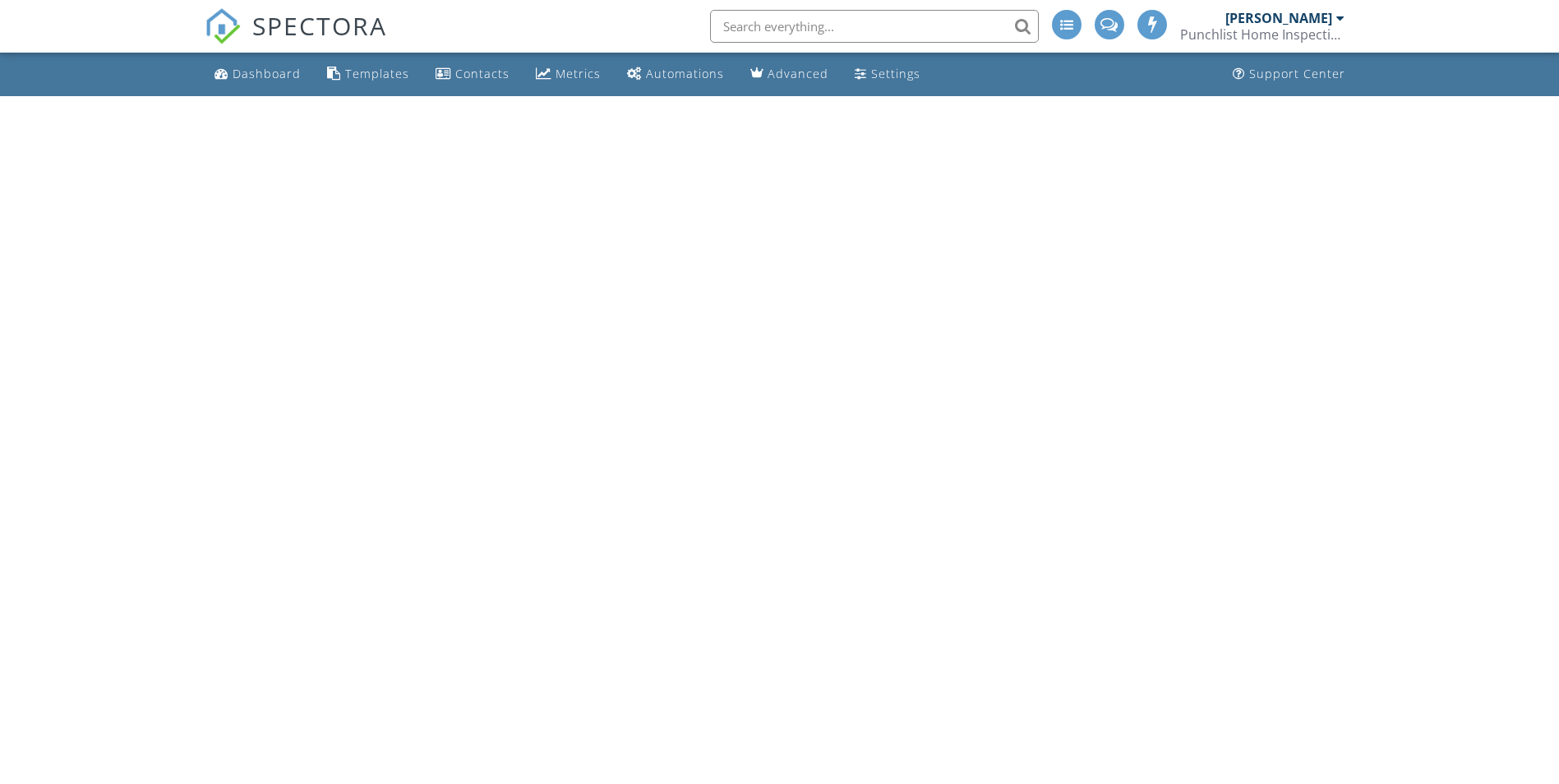 scroll, scrollTop: 0, scrollLeft: 0, axis: both 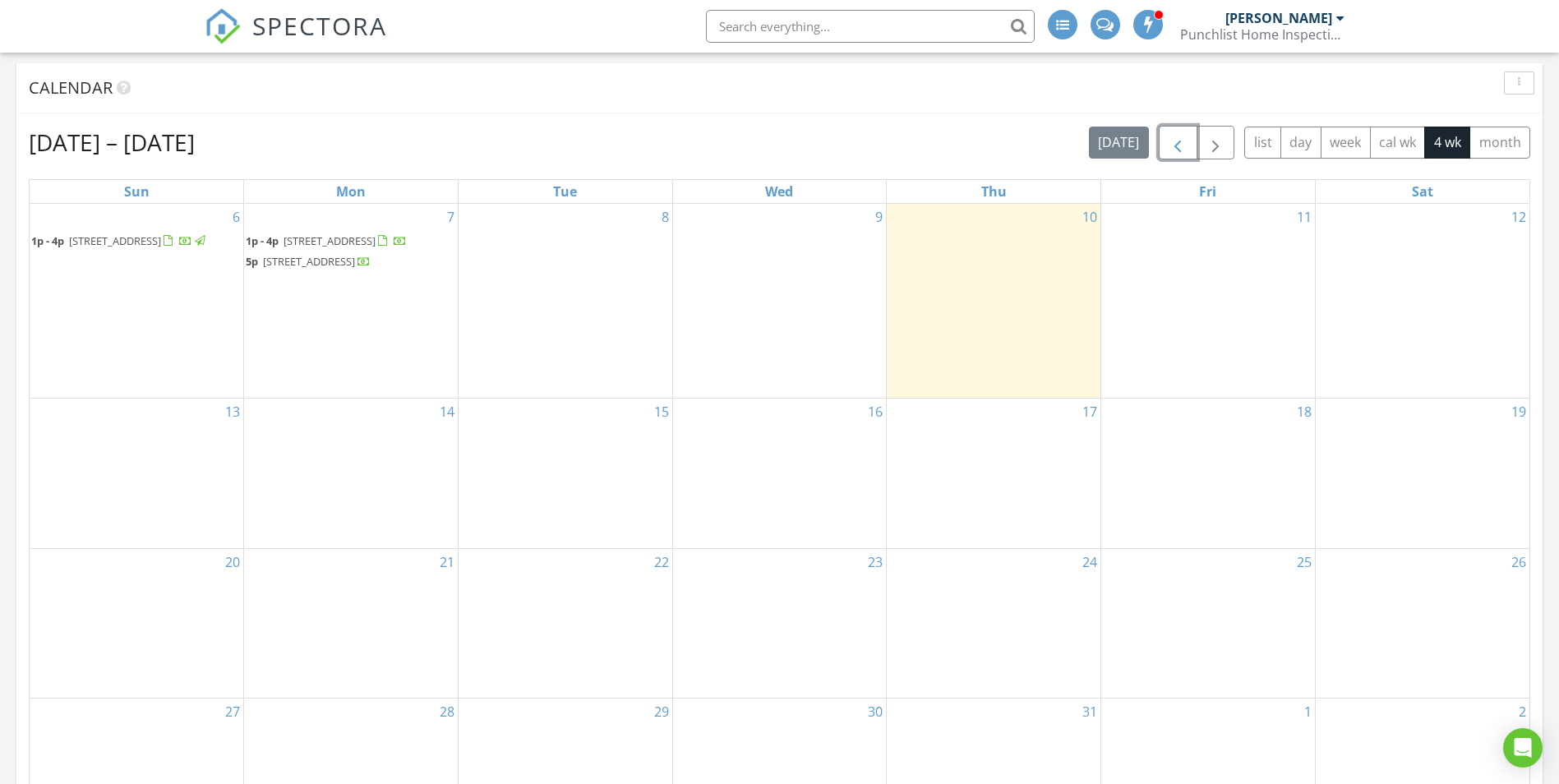 click at bounding box center (1178, 143) 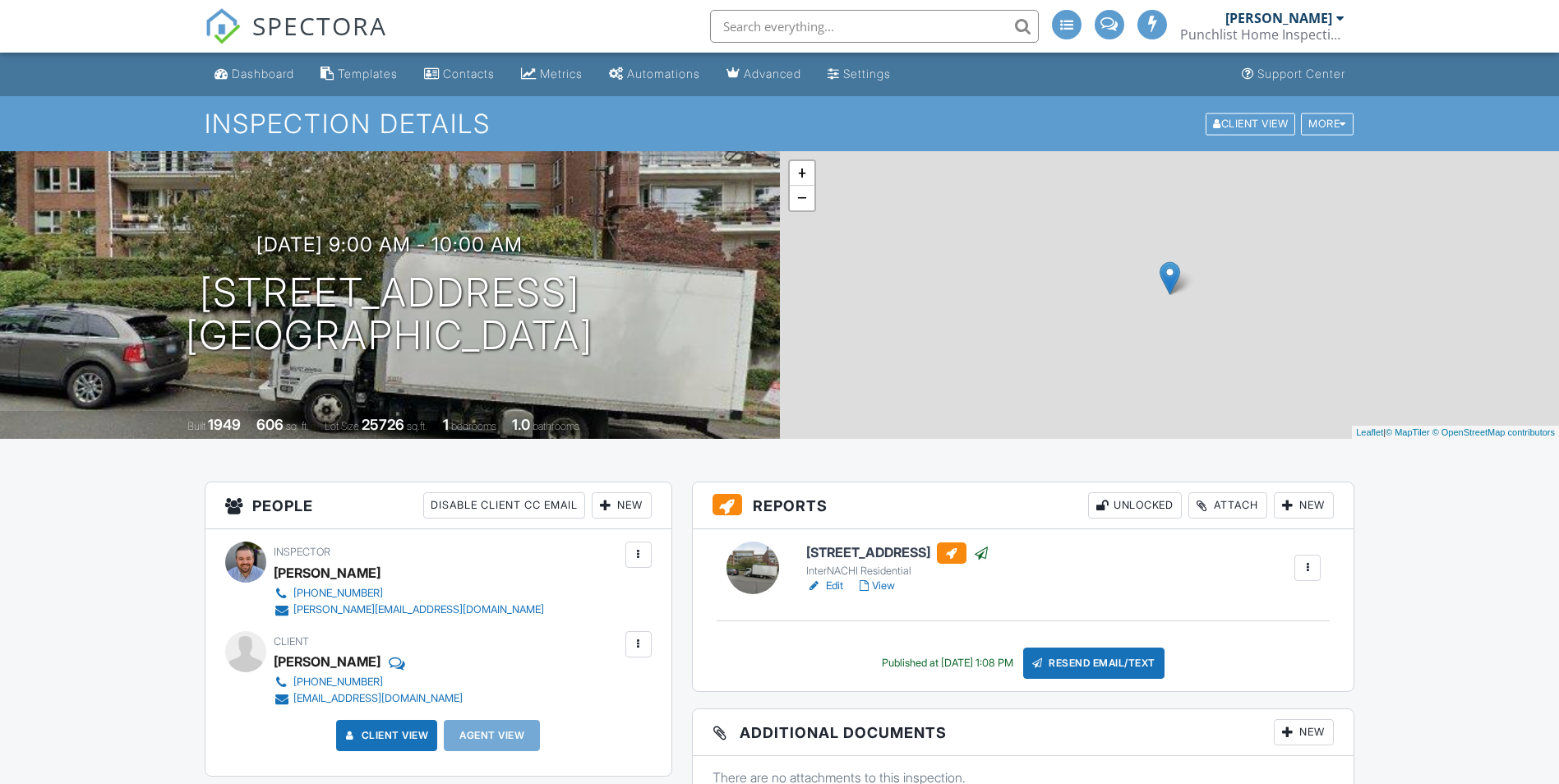 scroll, scrollTop: 0, scrollLeft: 0, axis: both 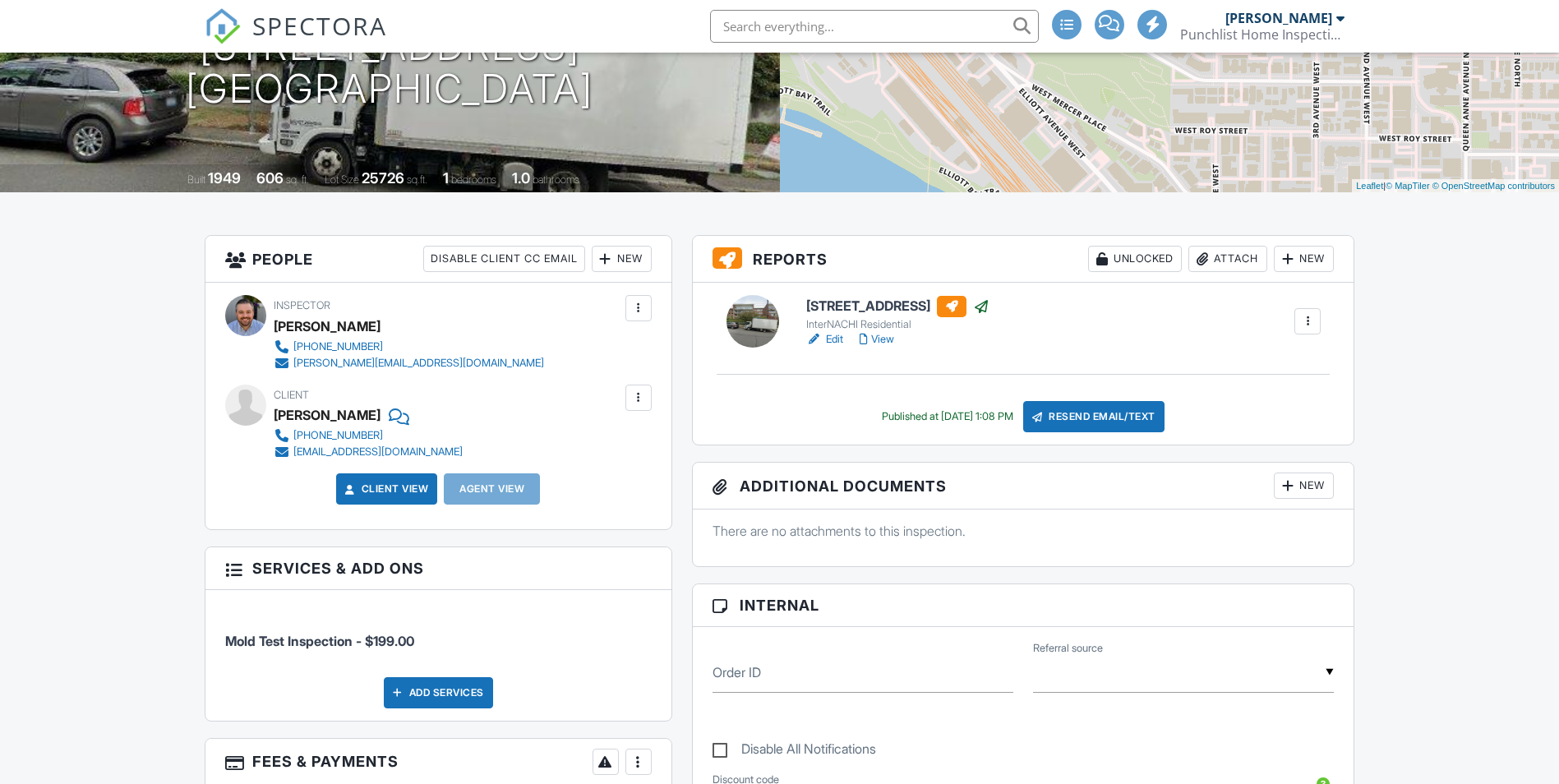 click on "View" at bounding box center [877, 339] 